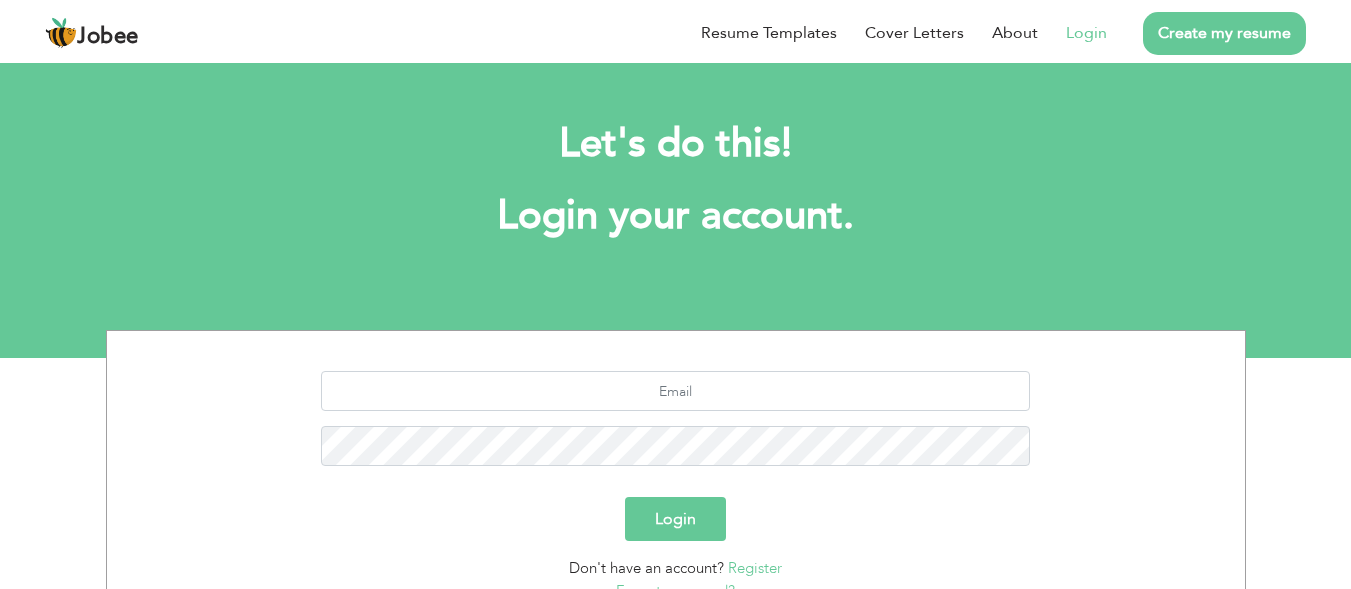 scroll, scrollTop: 0, scrollLeft: 0, axis: both 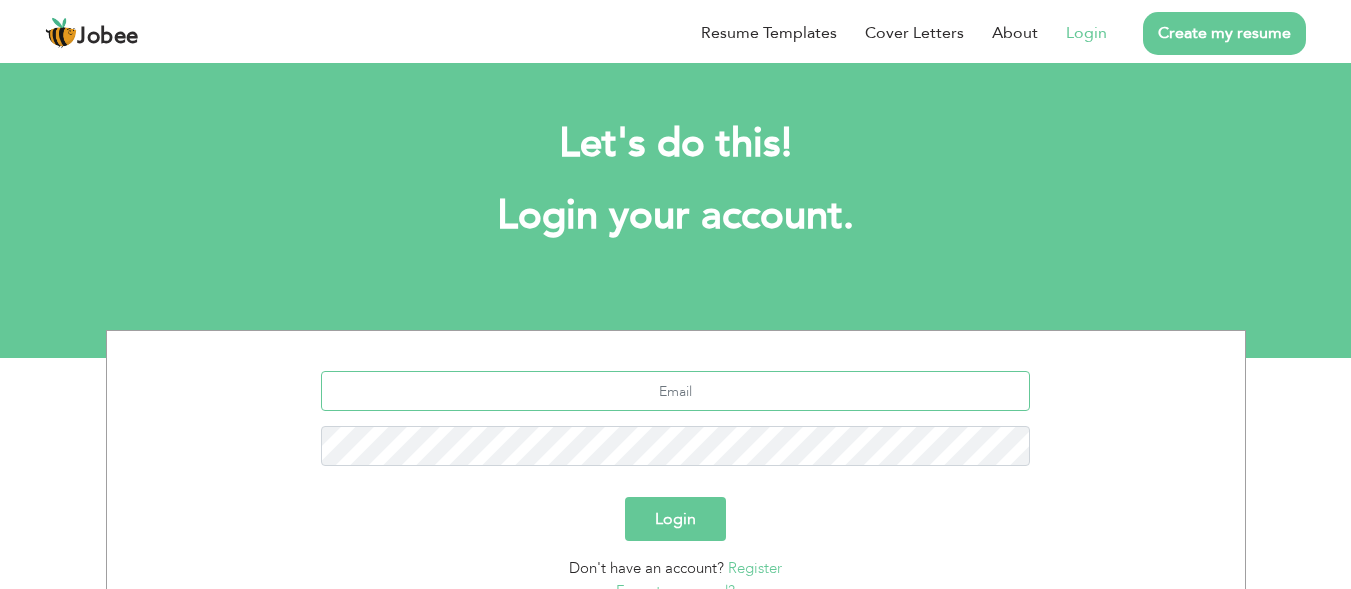 click at bounding box center [675, 391] 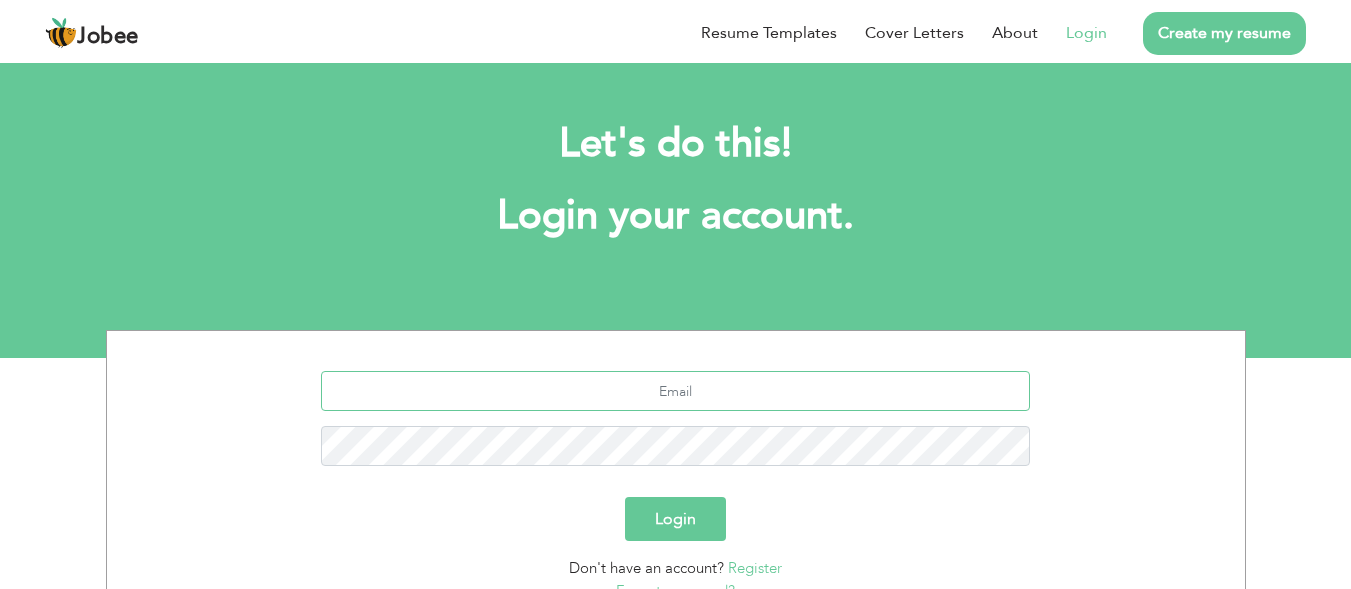 type on "[EMAIL]" 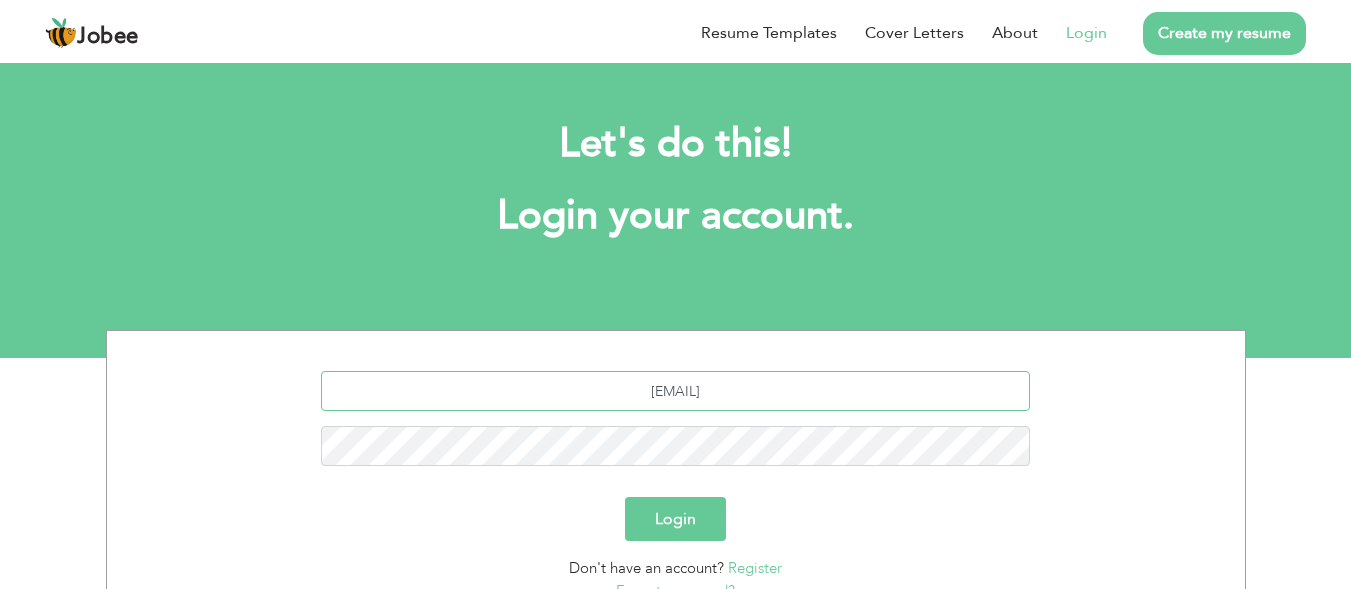 drag, startPoint x: 586, startPoint y: 386, endPoint x: 696, endPoint y: 389, distance: 110.0409 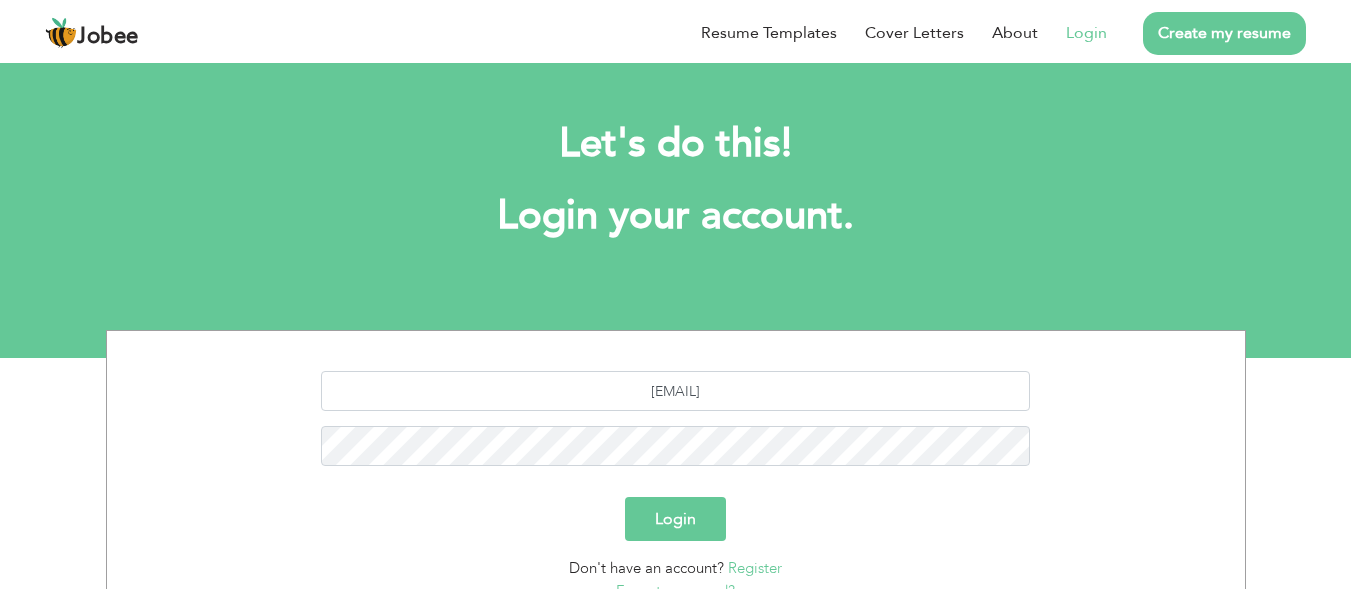 click on "Login" at bounding box center (675, 519) 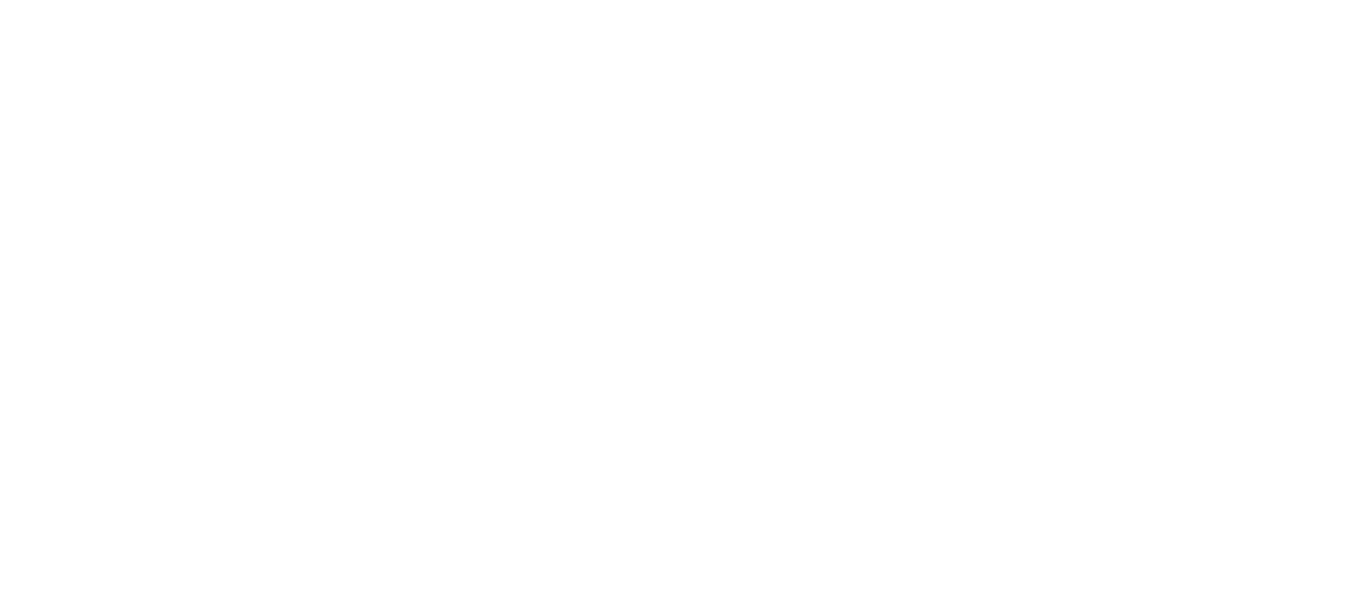 scroll, scrollTop: 0, scrollLeft: 0, axis: both 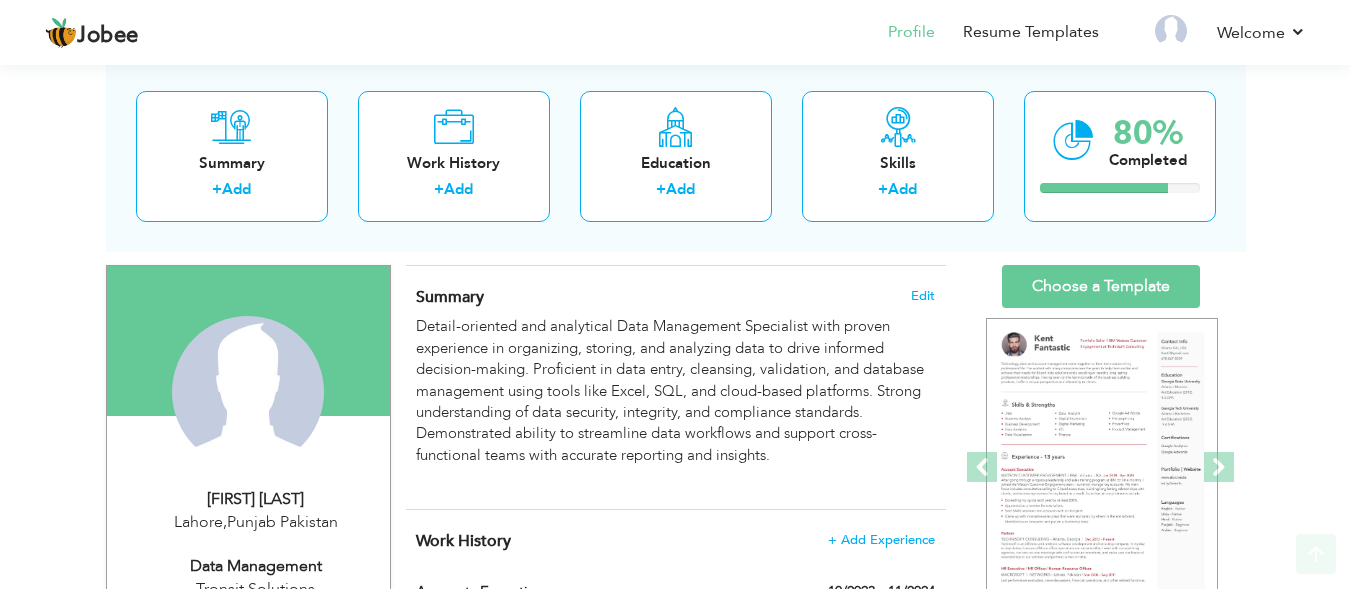 drag, startPoint x: 1359, startPoint y: 117, endPoint x: 1355, endPoint y: 160, distance: 43.185646 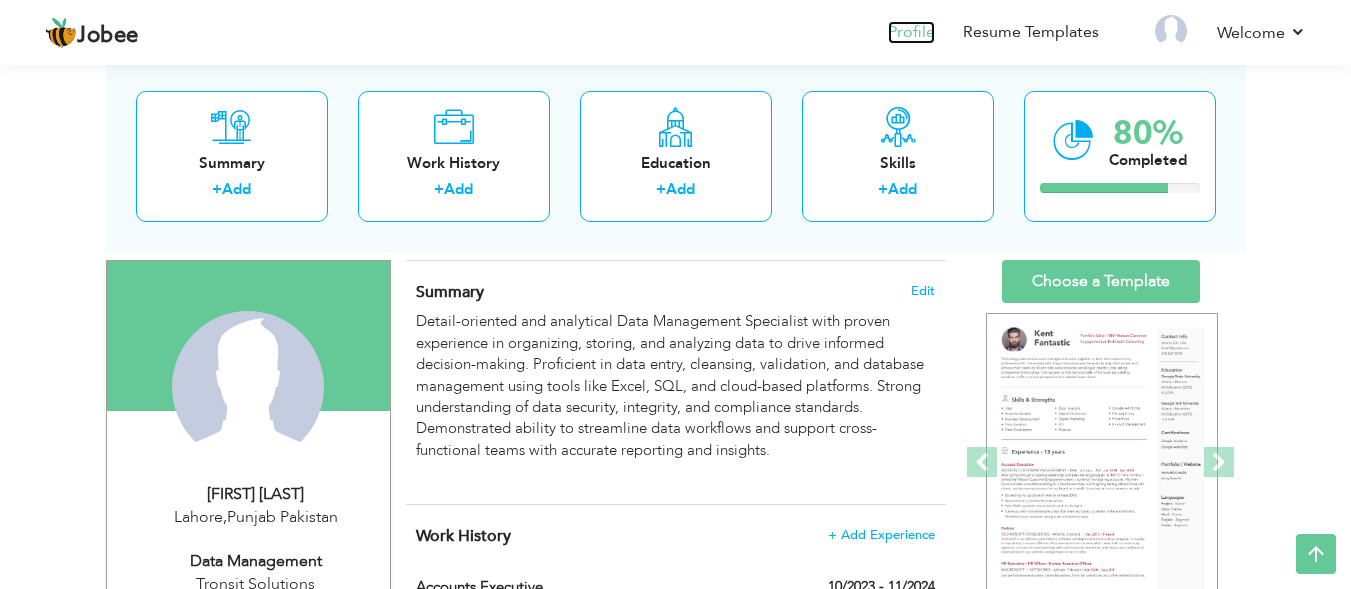 click on "Profile" at bounding box center [911, 32] 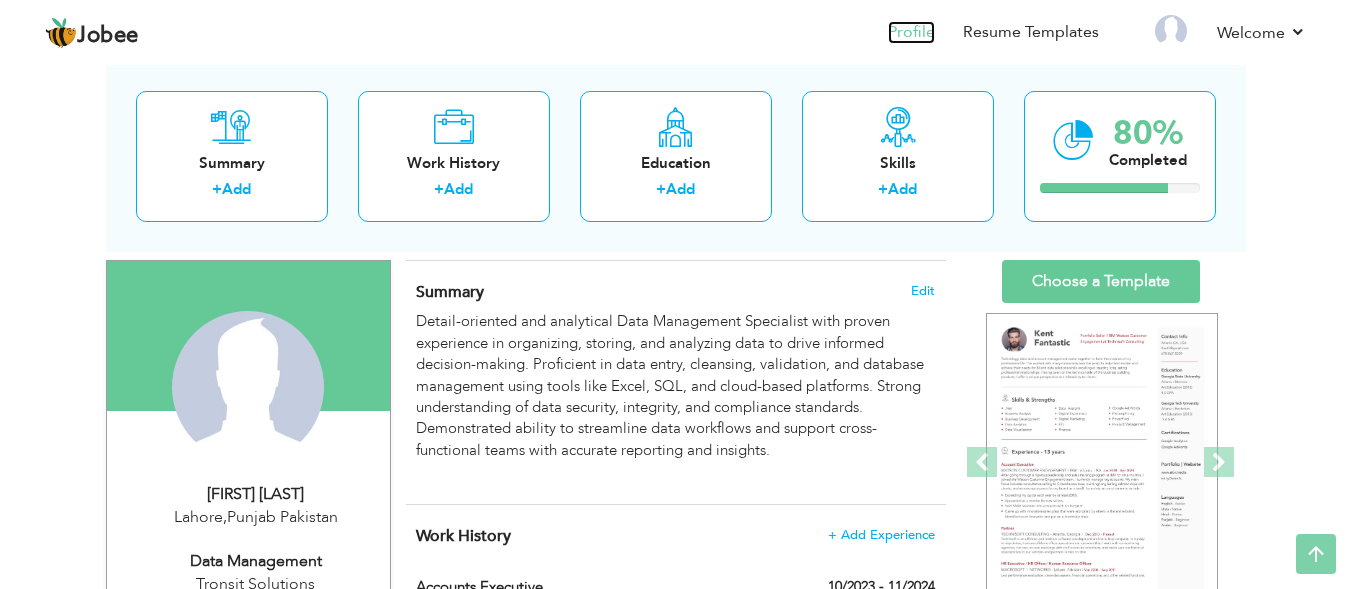 scroll, scrollTop: 37, scrollLeft: 0, axis: vertical 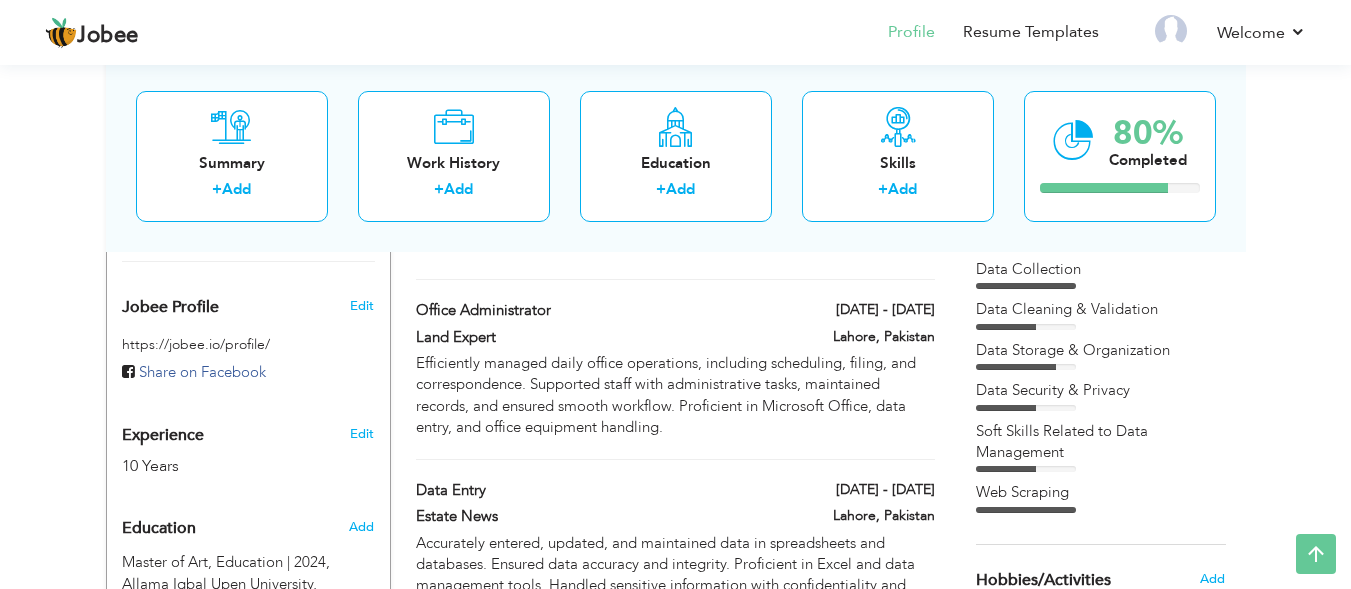 drag, startPoint x: 1357, startPoint y: 514, endPoint x: 1350, endPoint y: 375, distance: 139.17615 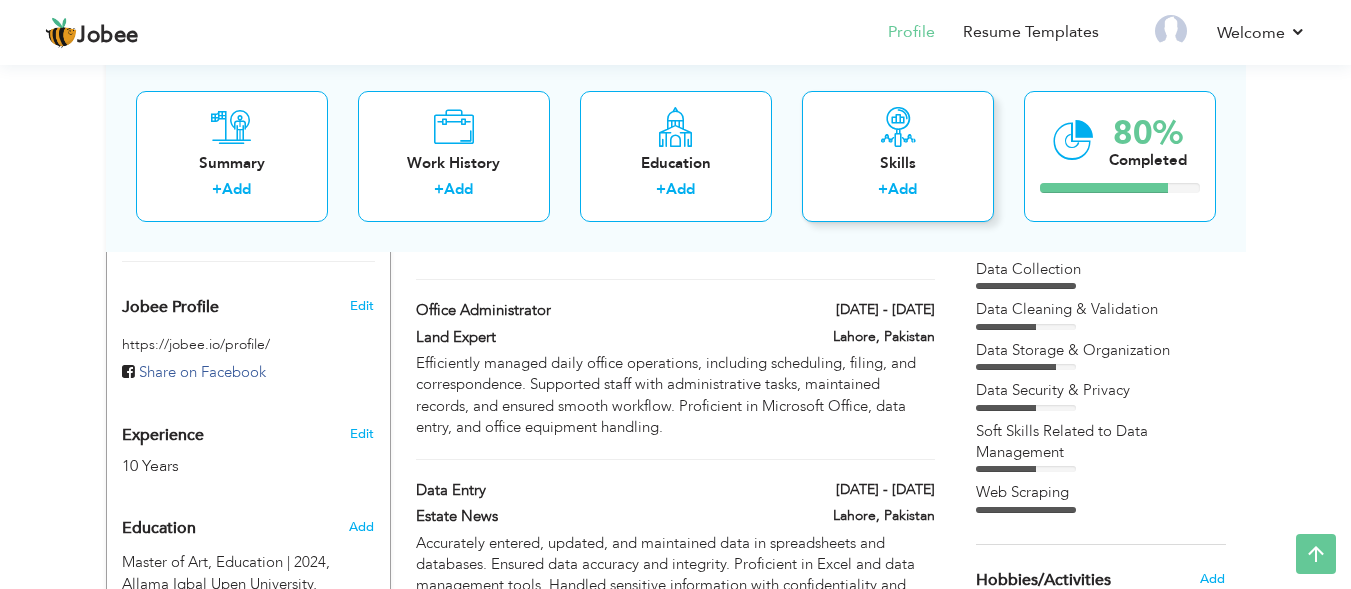 click on "Skills
+  Add" at bounding box center (898, 155) 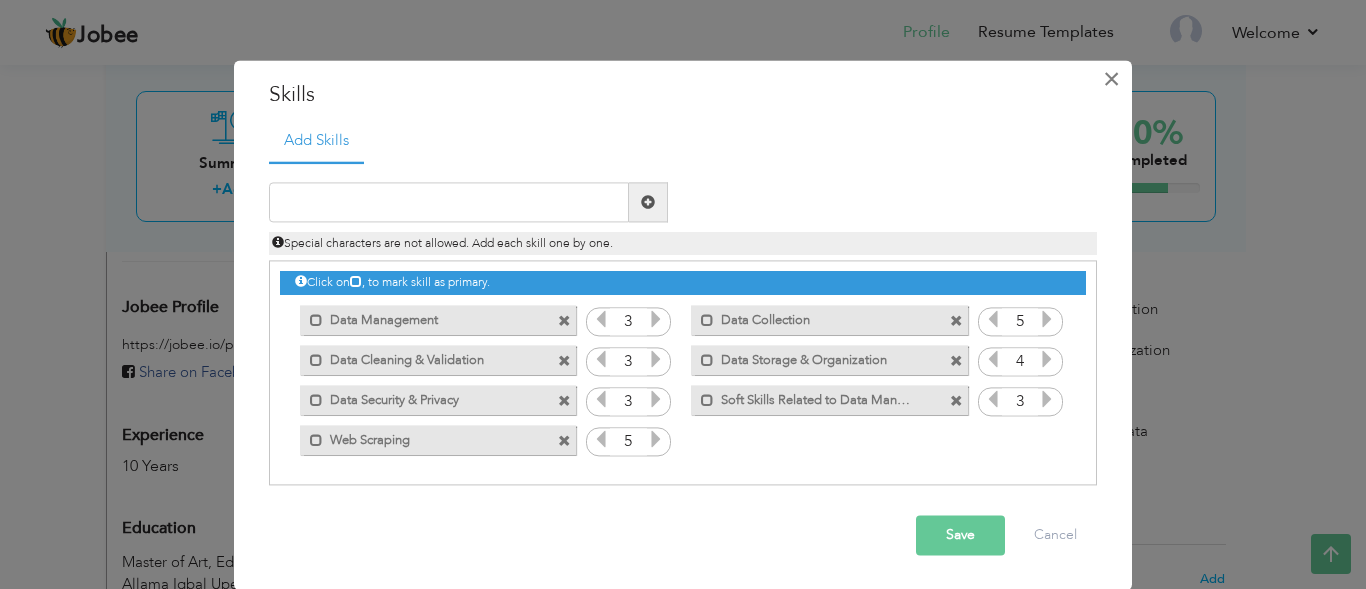 click on "×" at bounding box center [1111, 79] 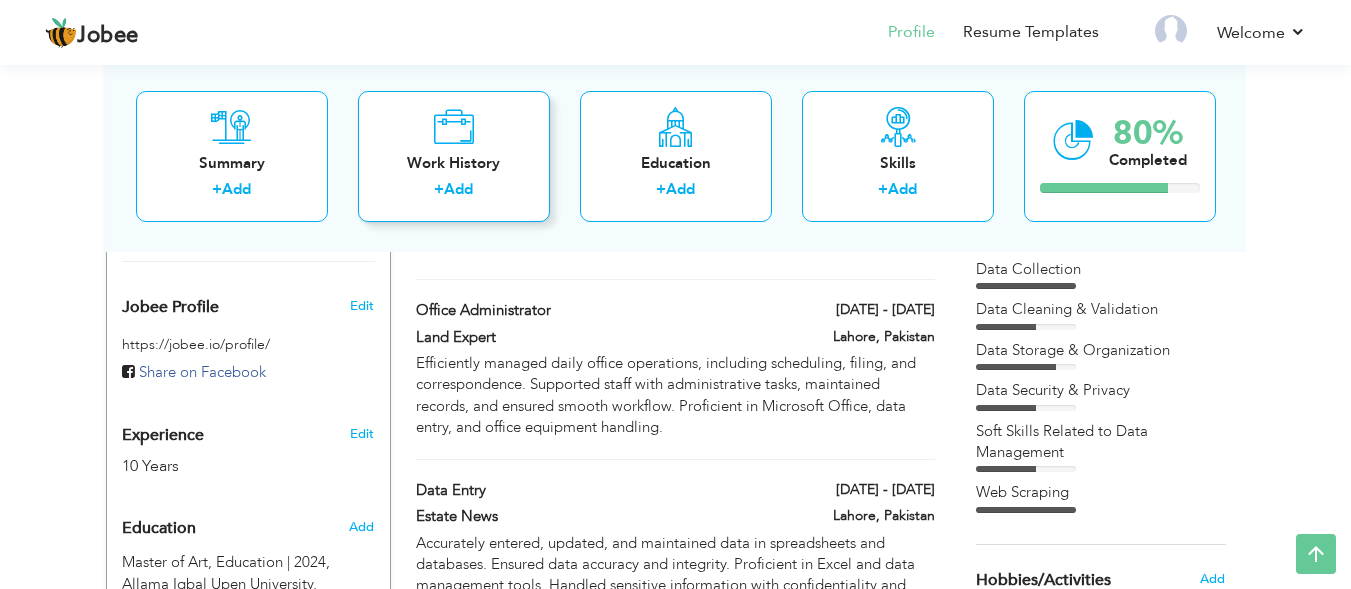 click on "Work History
+  Add" at bounding box center (454, 155) 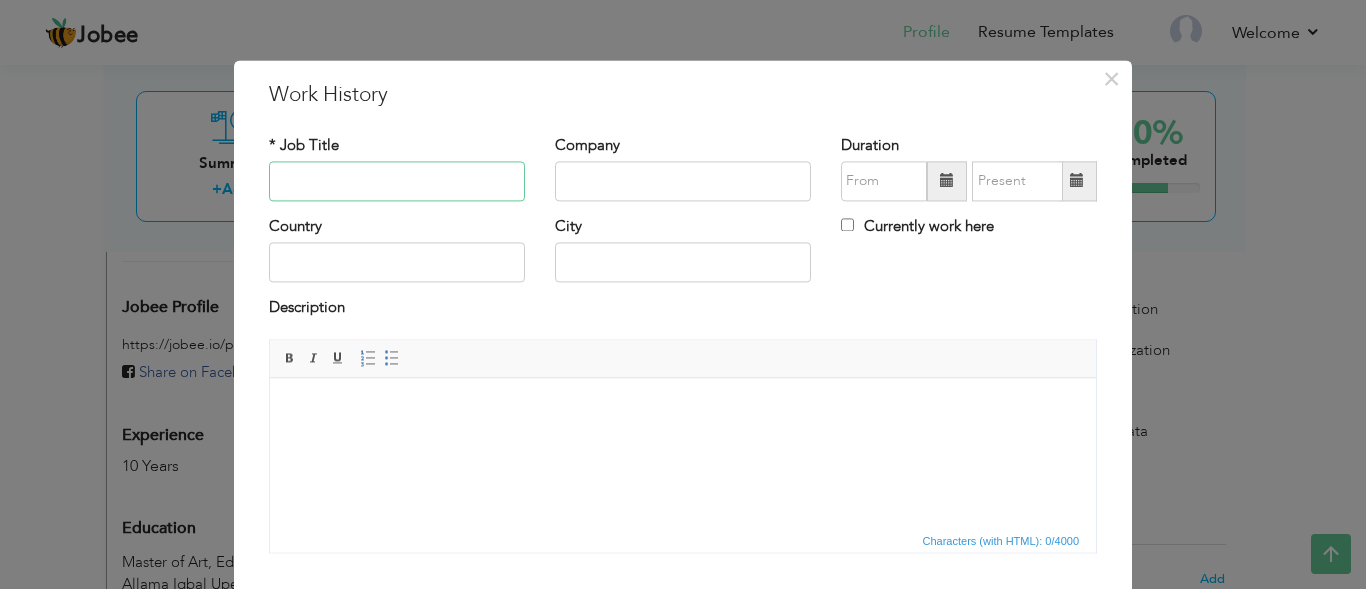 type on "a" 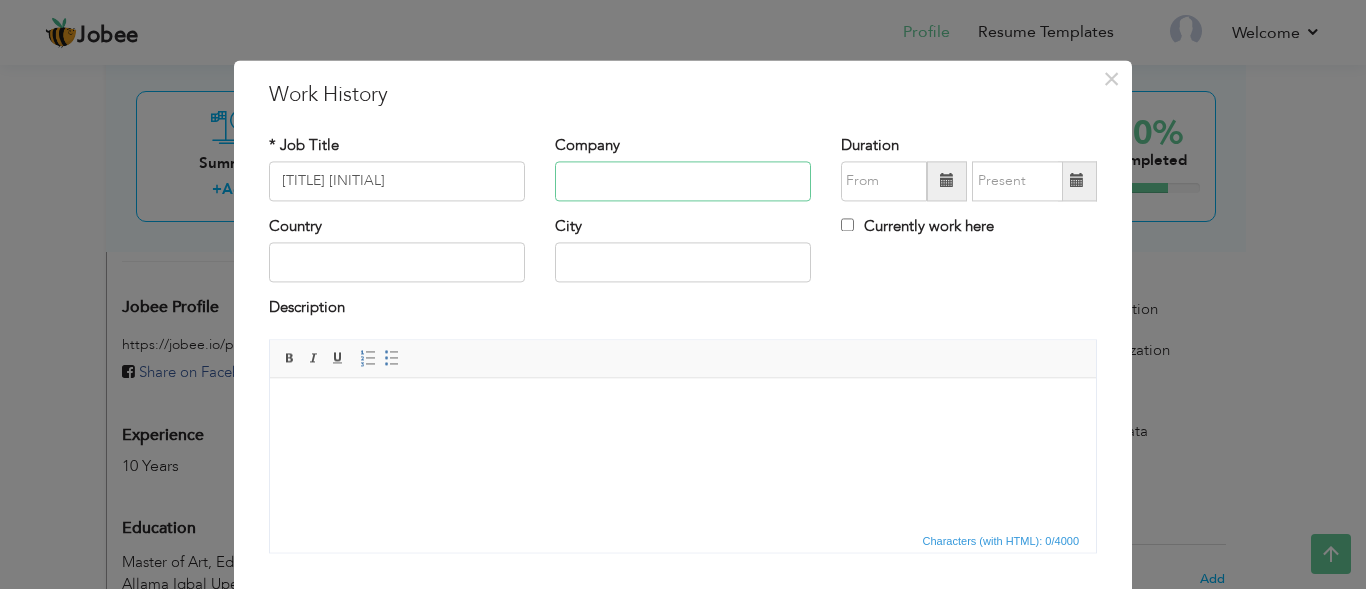 click at bounding box center (683, 181) 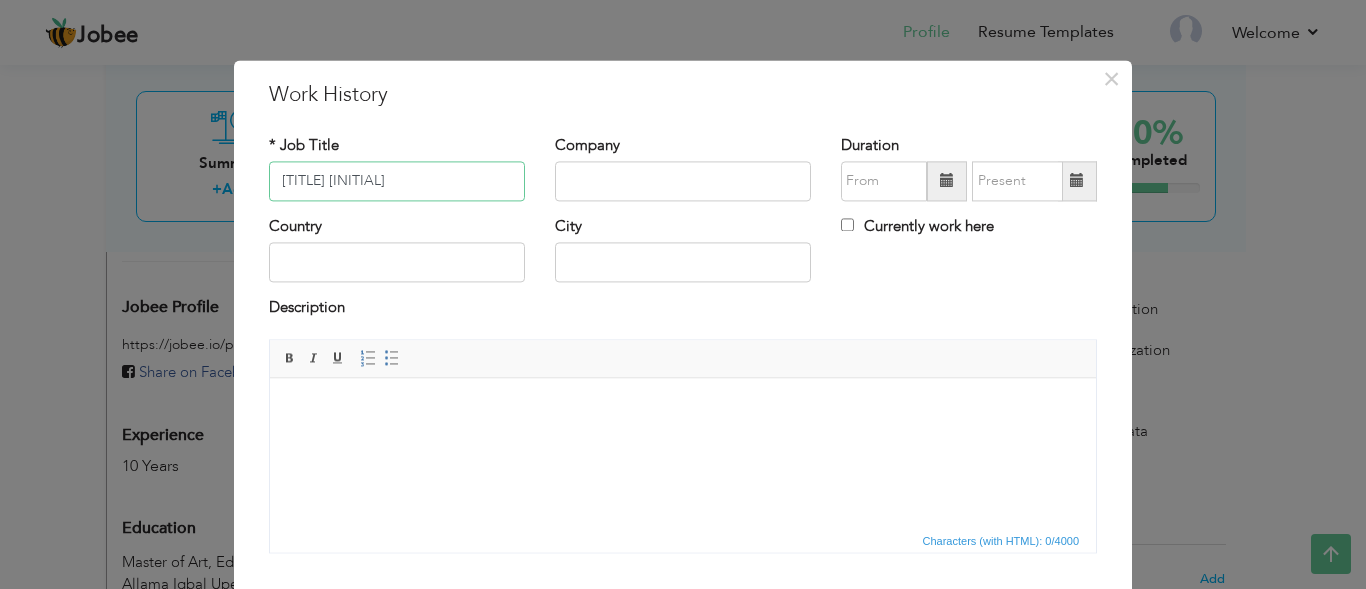 click on "Administrator Coordinator" at bounding box center [397, 181] 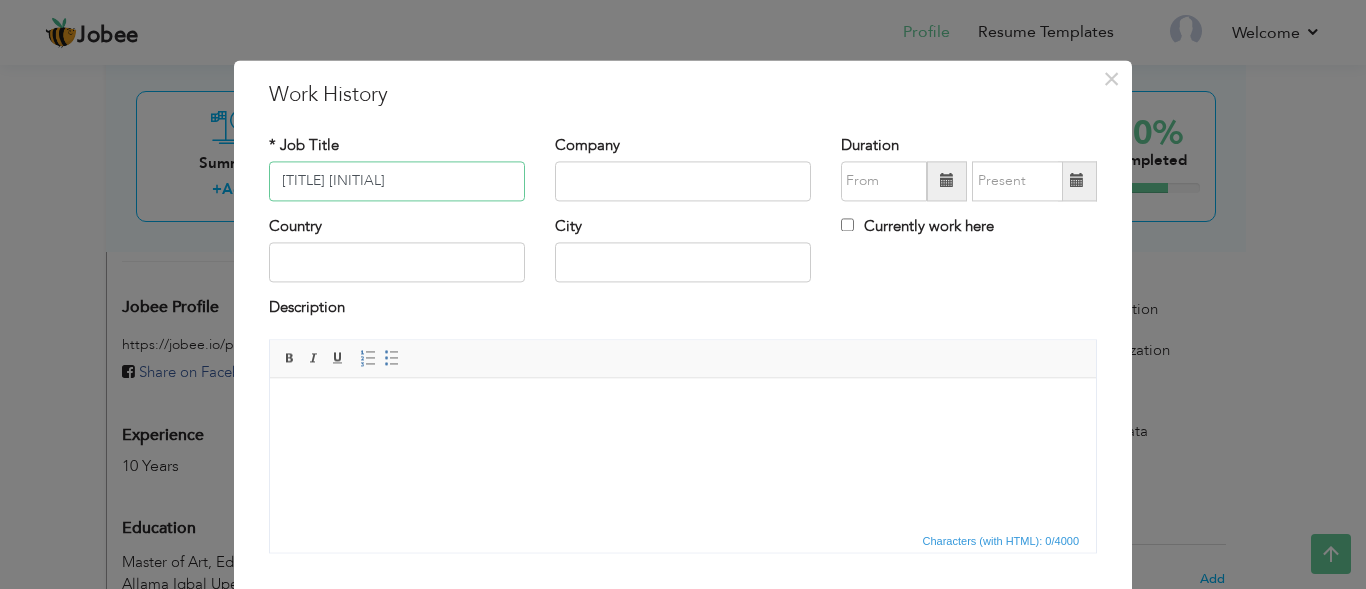 click on "Administrator Coordinator" at bounding box center [397, 181] 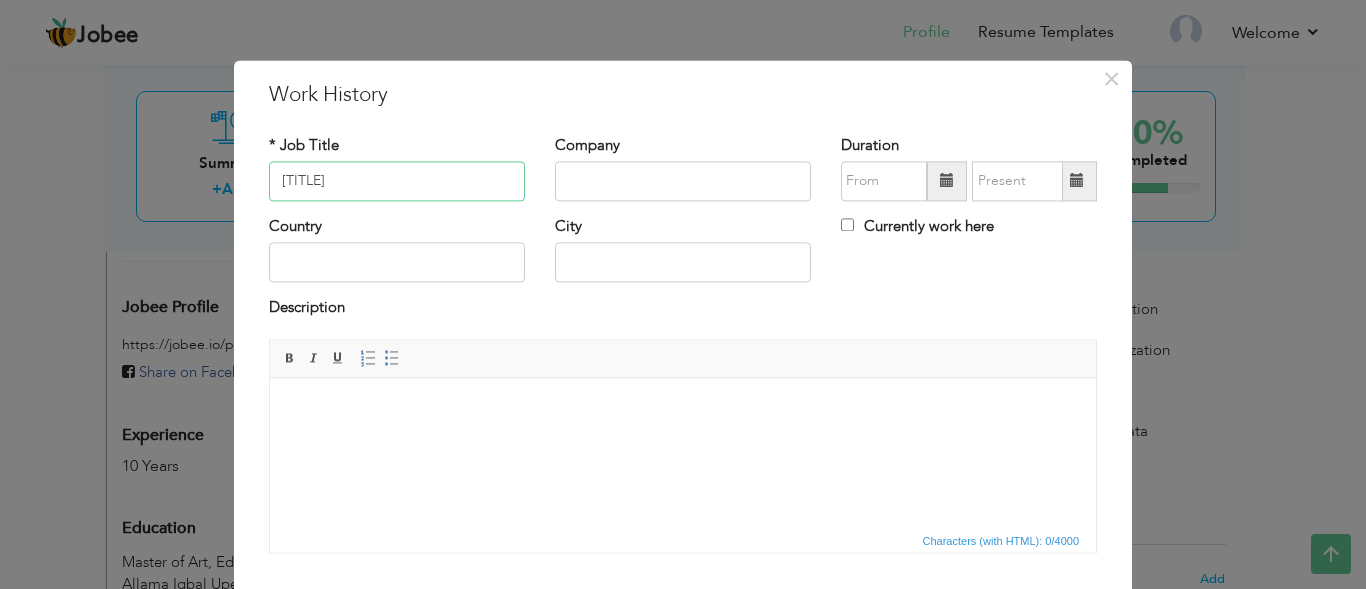 click on "Administrator" at bounding box center (397, 181) 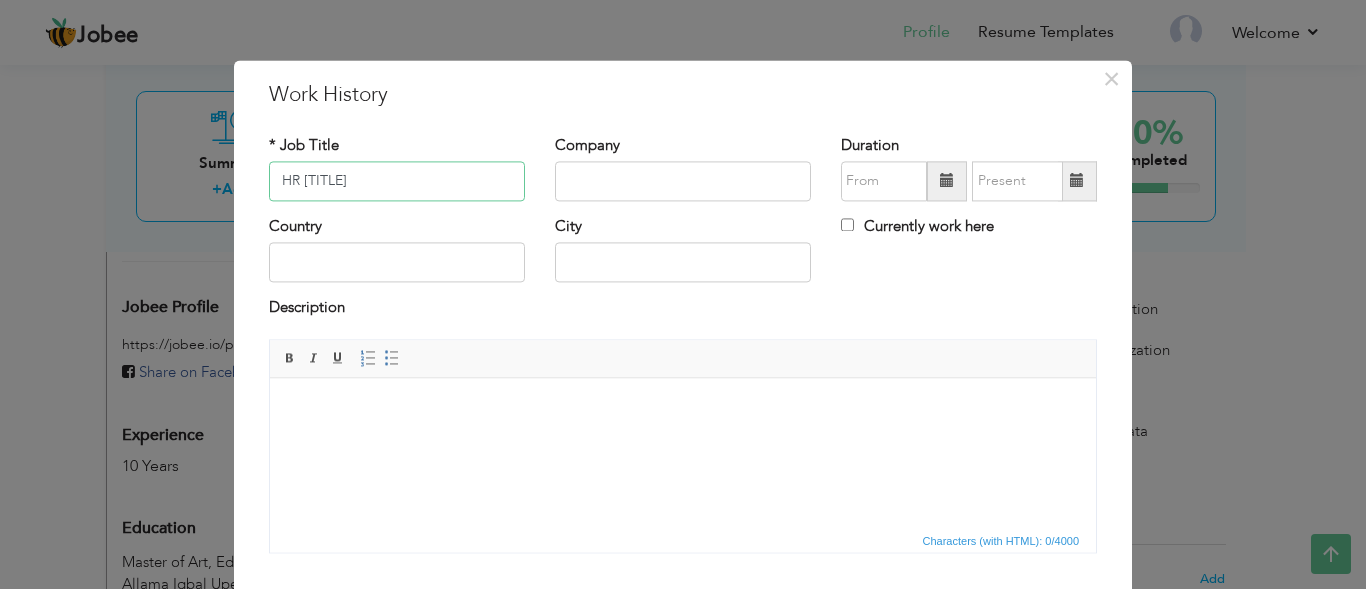 type on "HR Administrator" 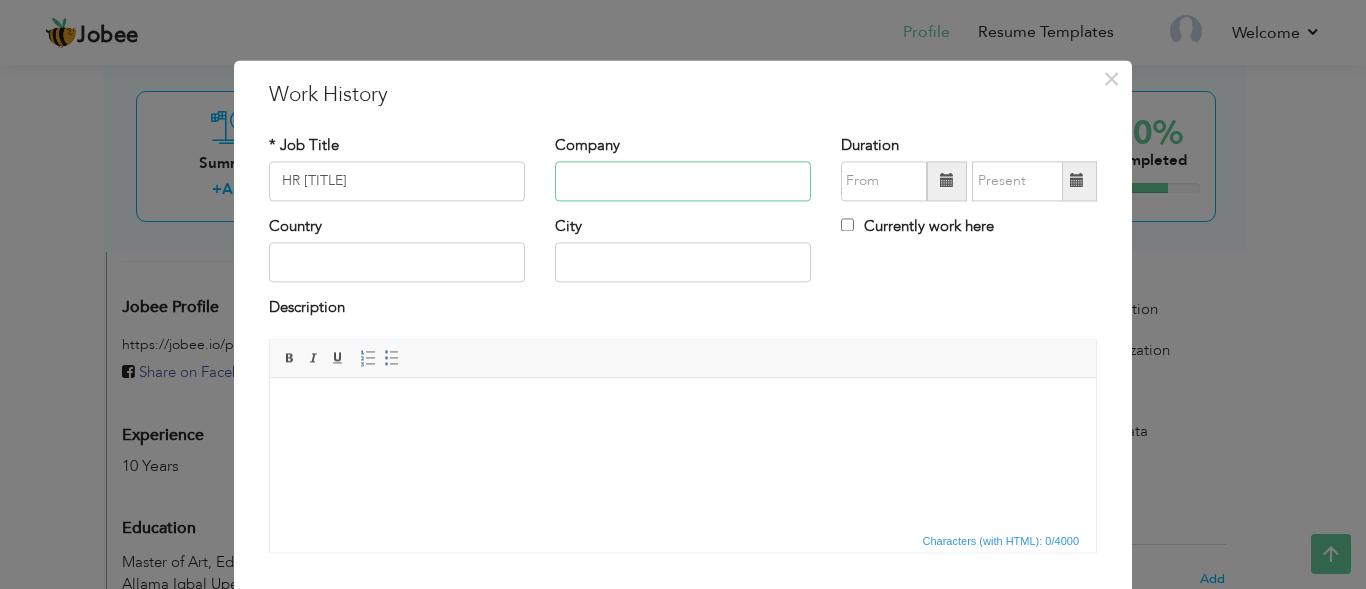click at bounding box center (683, 181) 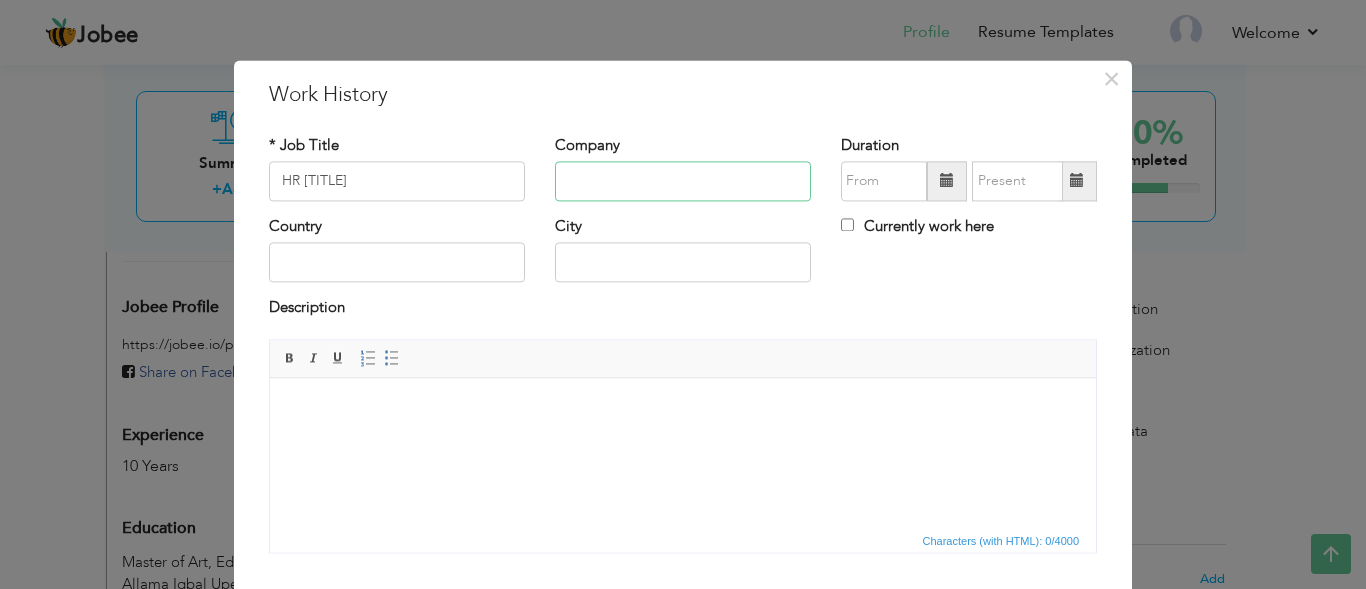 type on "t" 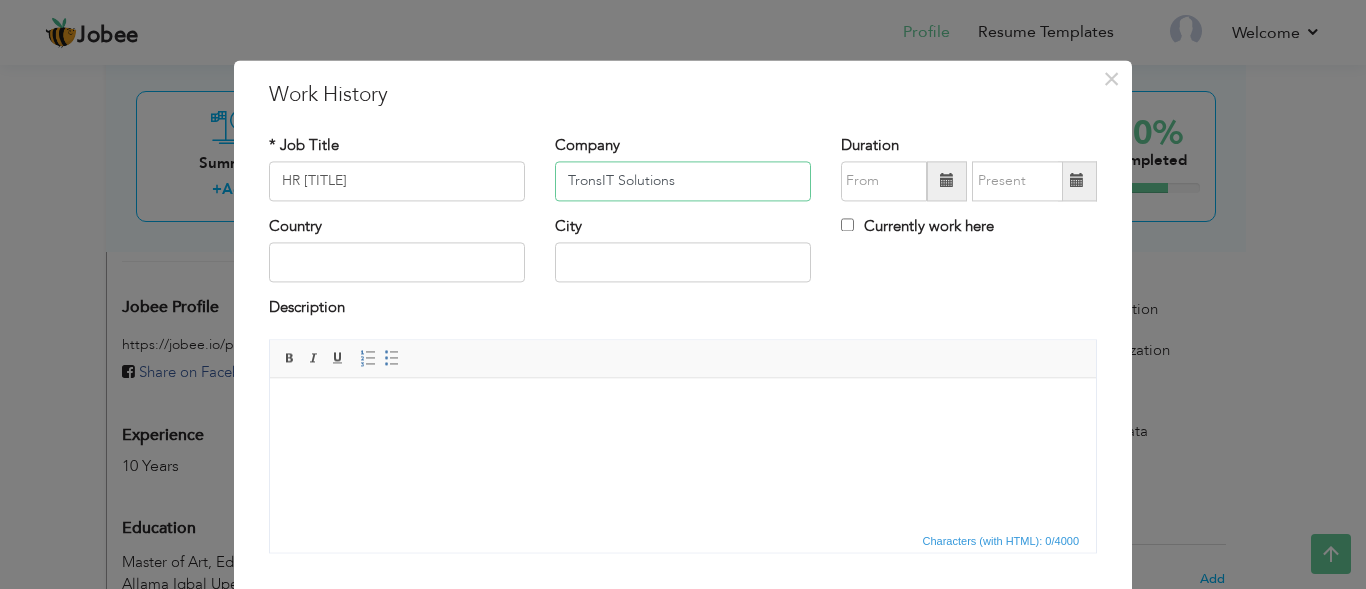 type on "TronsIT Solutions" 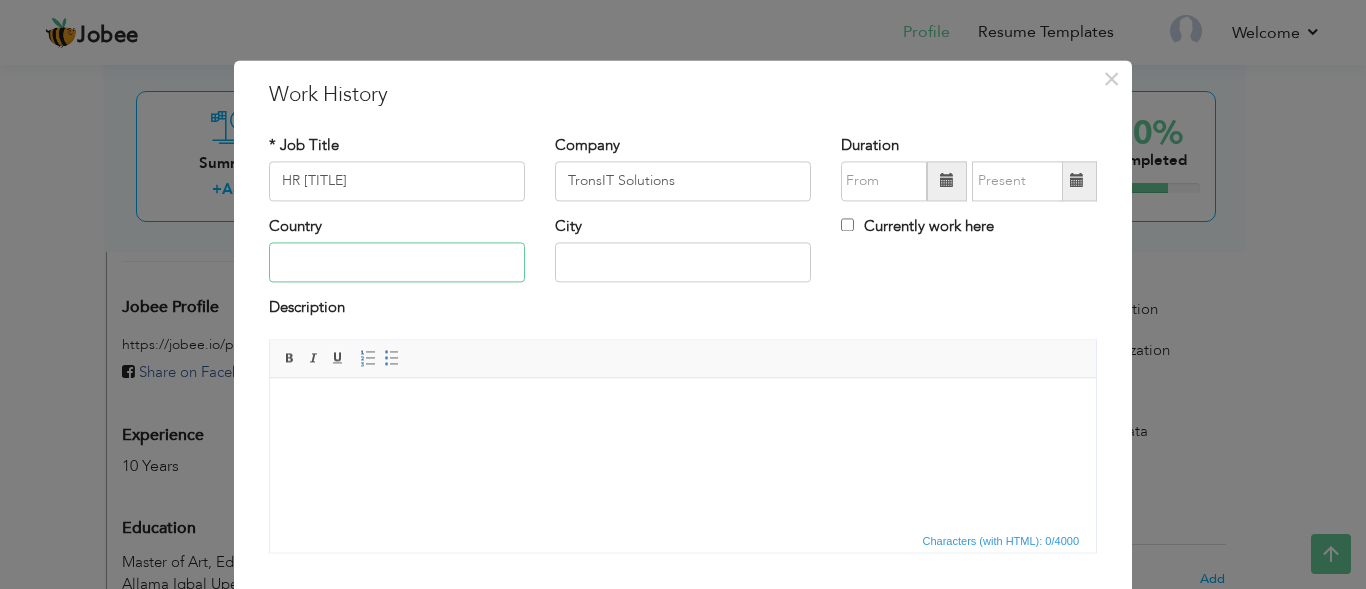 click at bounding box center [397, 263] 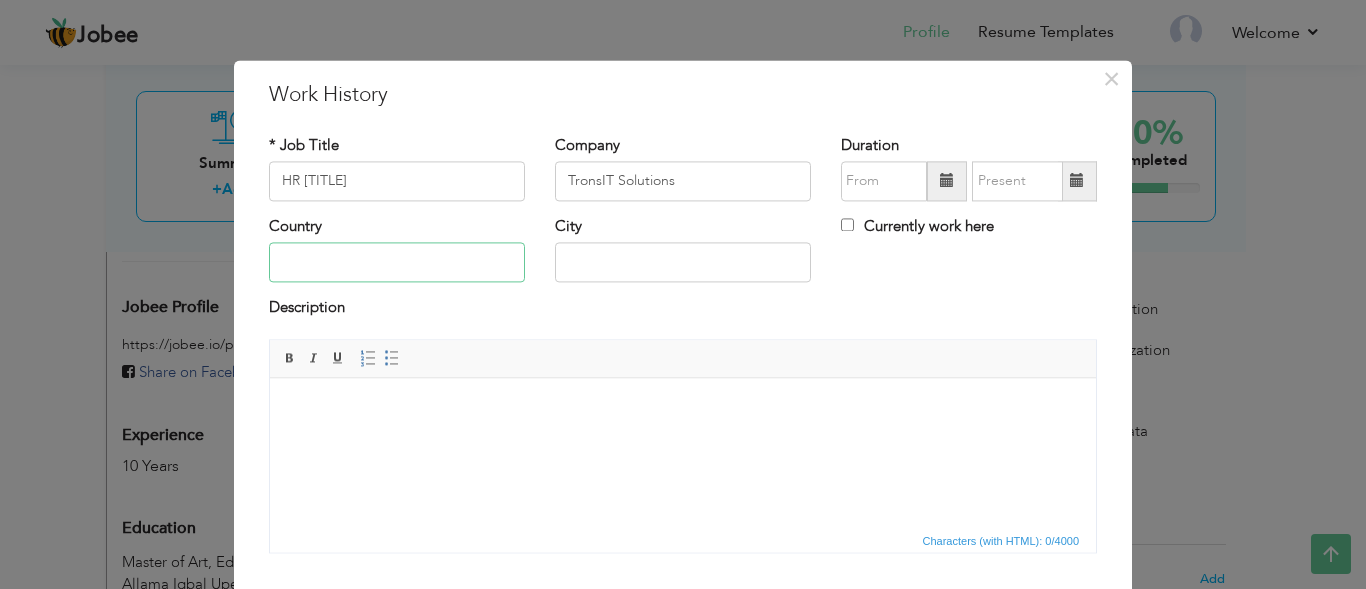 type on "p" 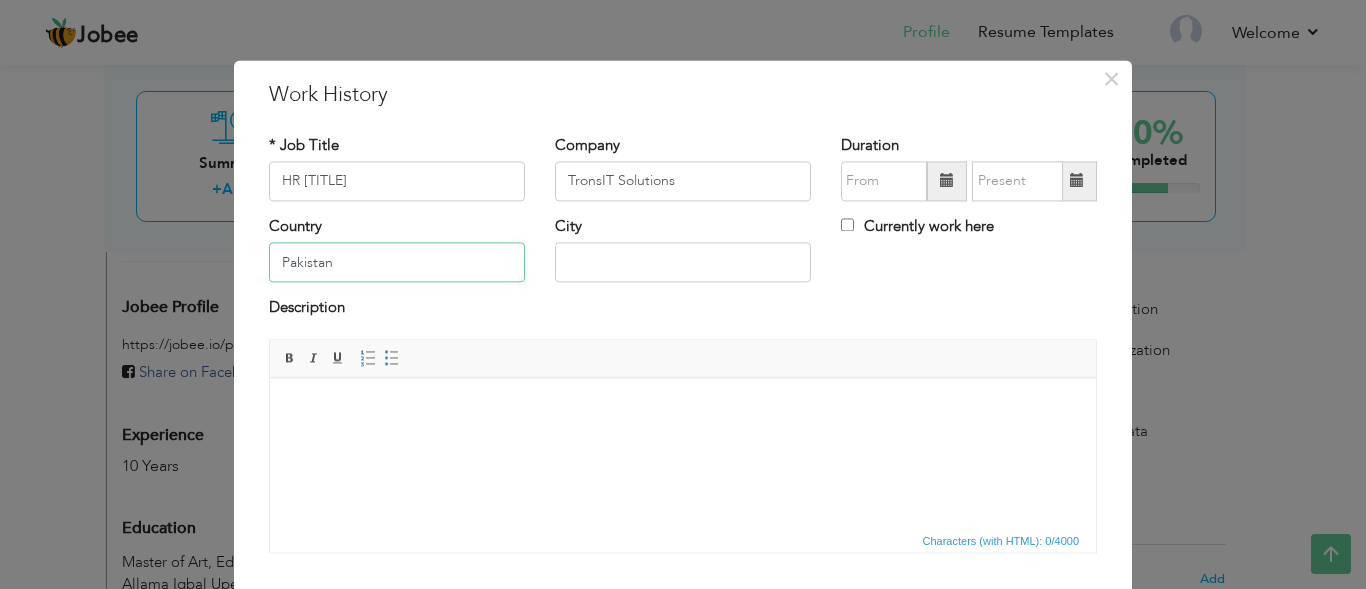 type on "Pakistan" 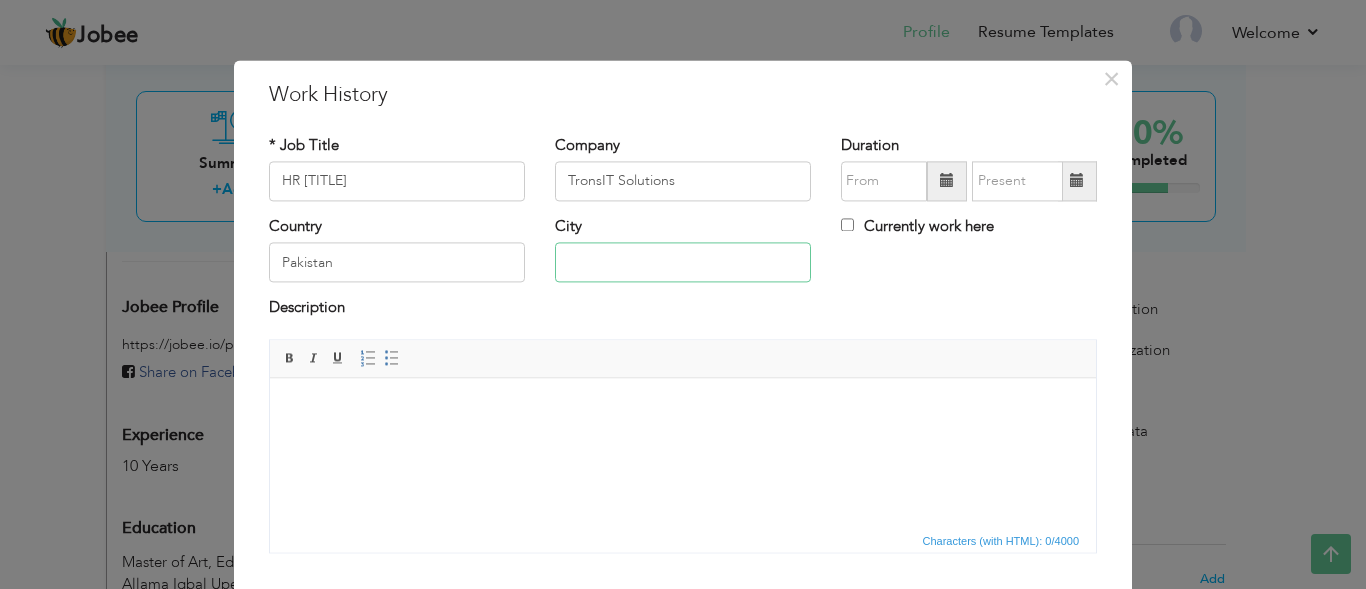 click at bounding box center (683, 263) 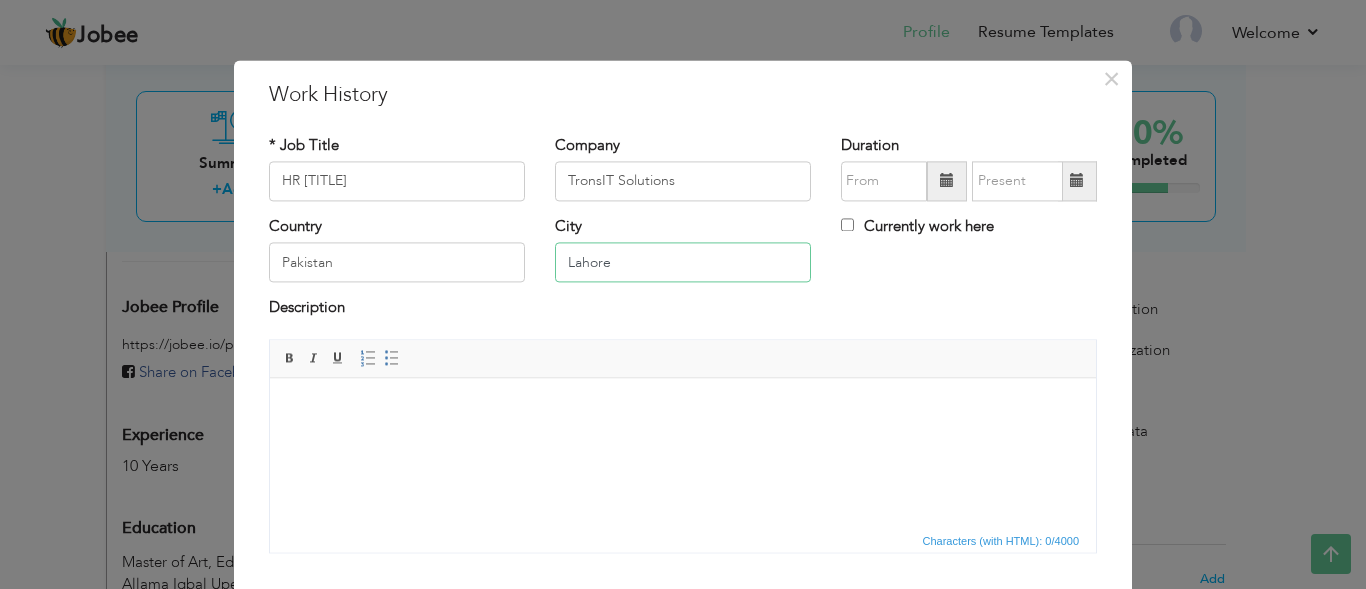 type on "Lahore" 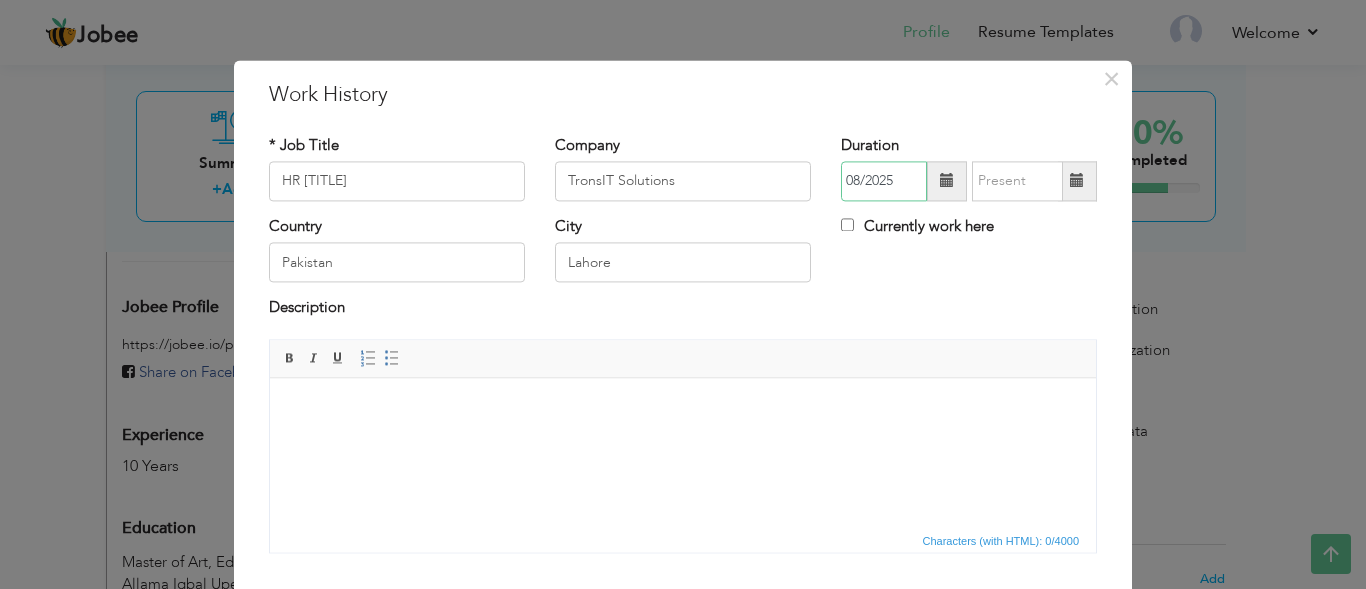 click on "08/2025" at bounding box center (884, 181) 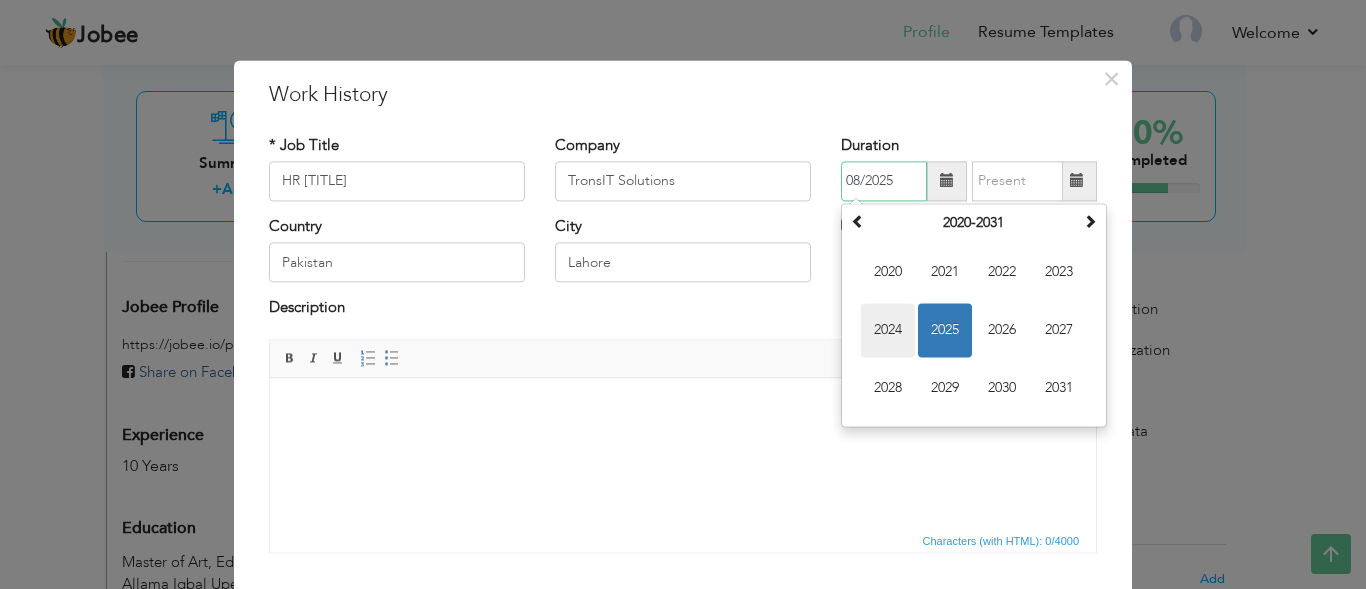 click on "2024" at bounding box center [888, 330] 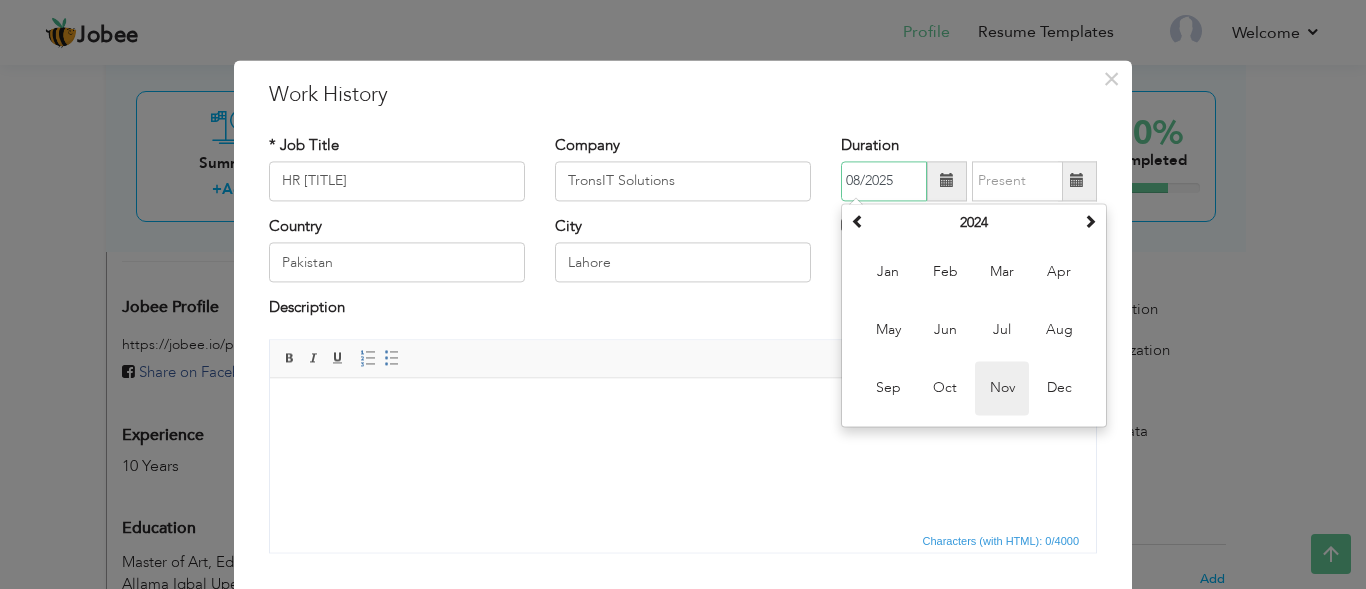 click on "Nov" at bounding box center [1002, 388] 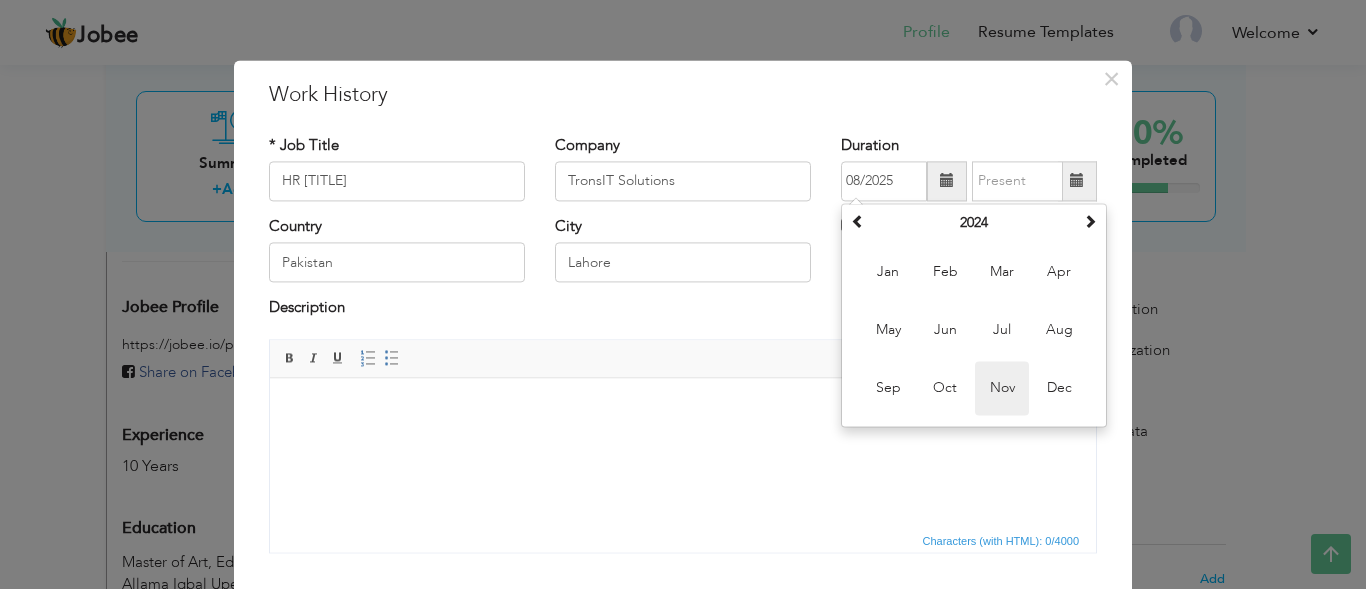 type on "11/2024" 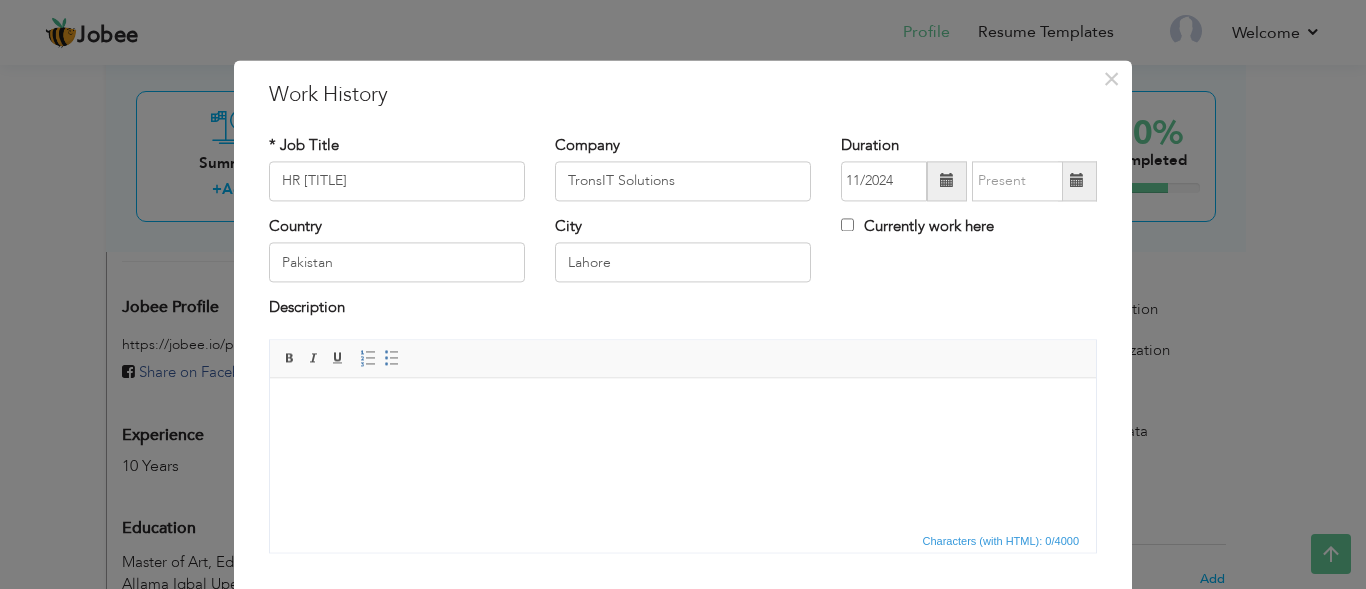 drag, startPoint x: 338, startPoint y: 303, endPoint x: 303, endPoint y: 309, distance: 35.510563 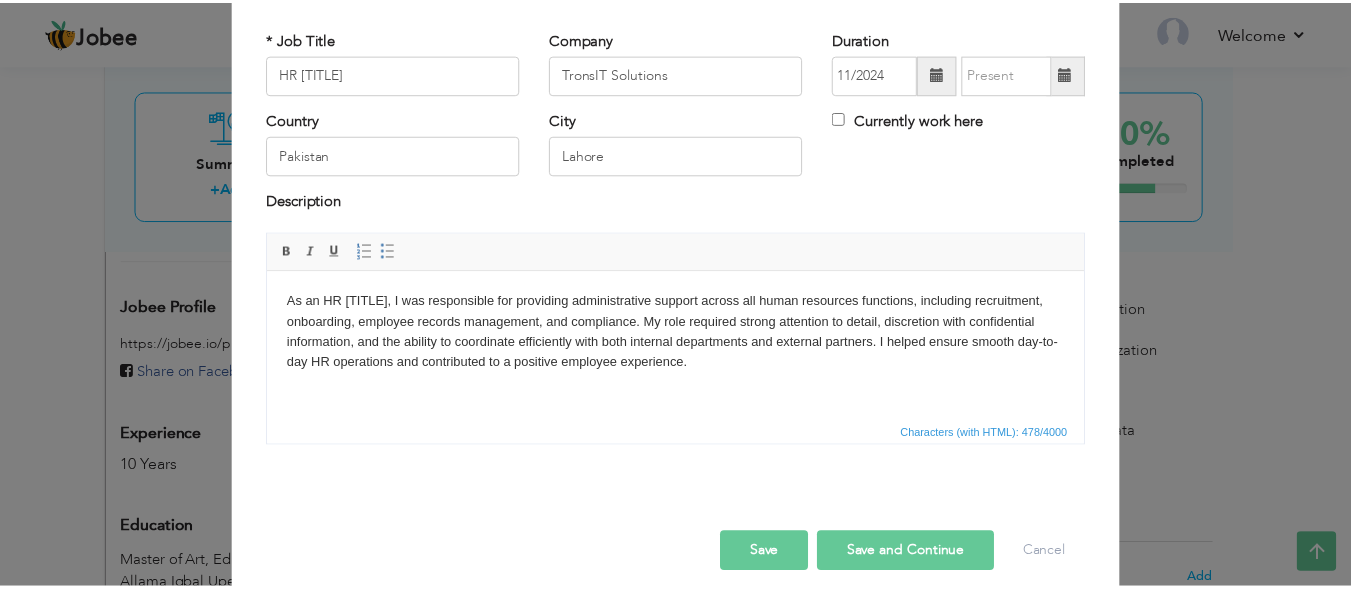 scroll, scrollTop: 126, scrollLeft: 0, axis: vertical 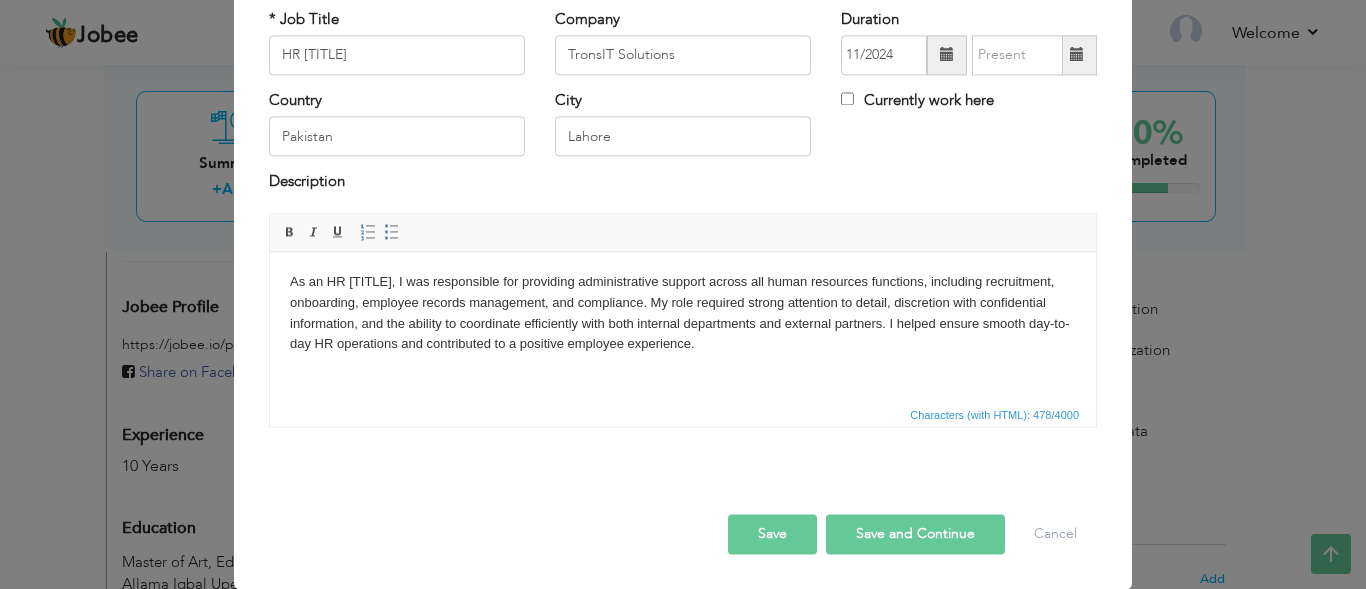 click on "Save" at bounding box center (772, 534) 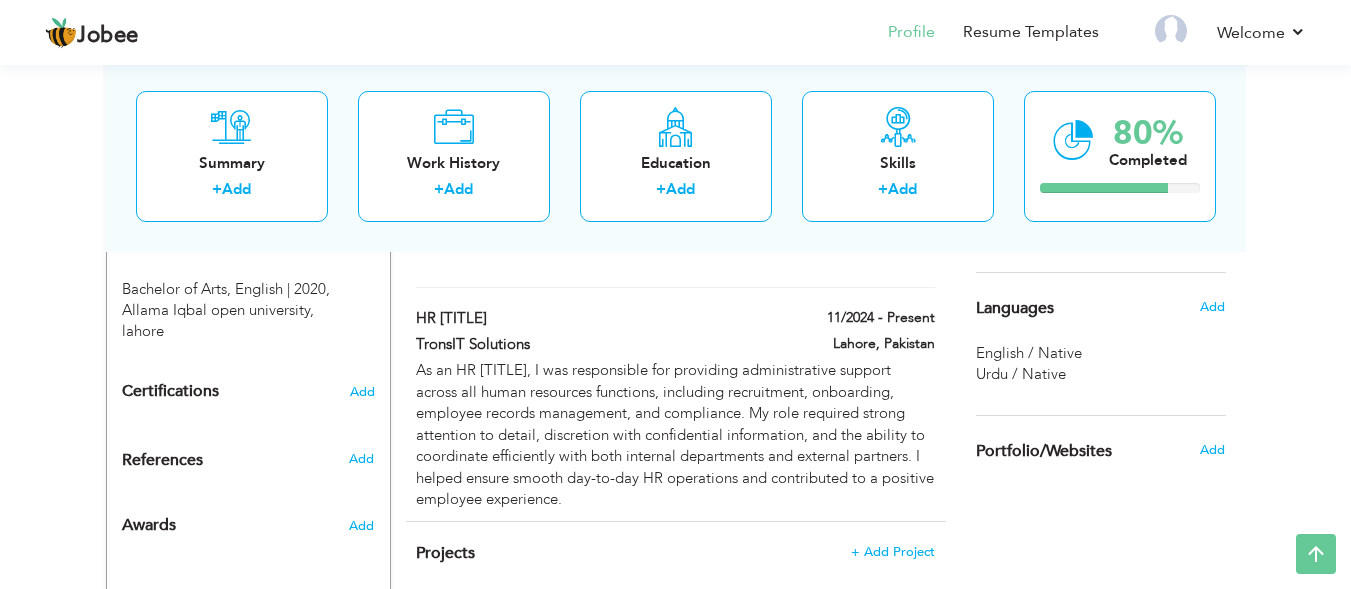 scroll, scrollTop: 1061, scrollLeft: 0, axis: vertical 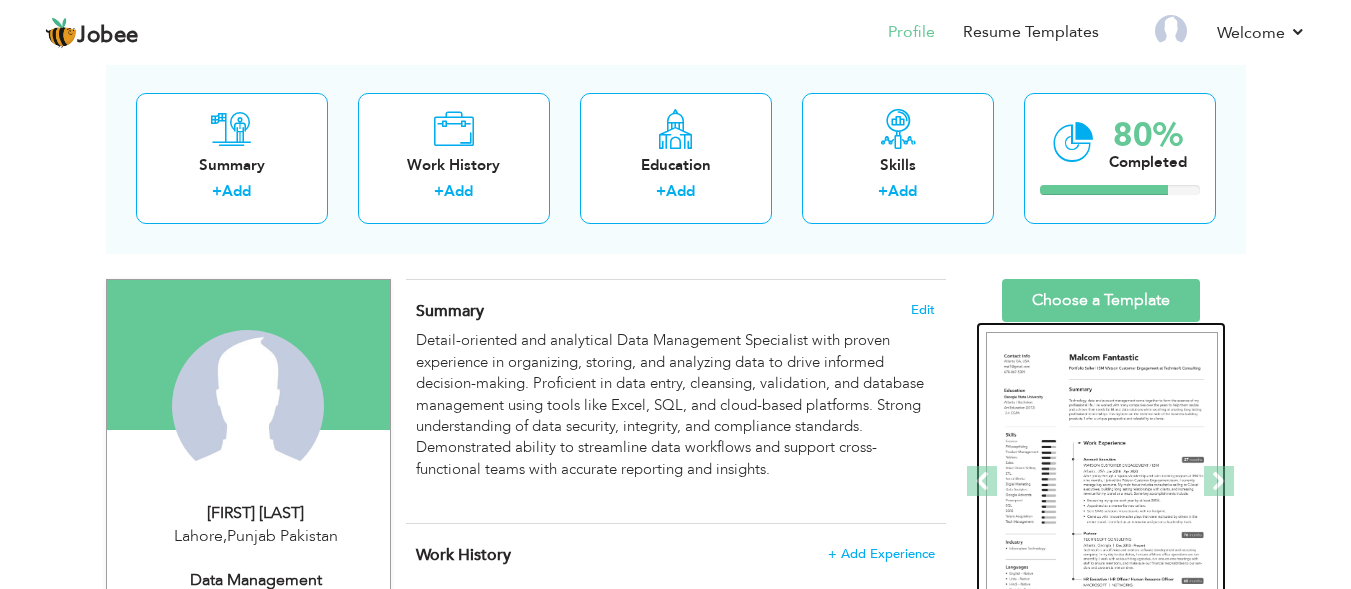 click at bounding box center (1102, 482) 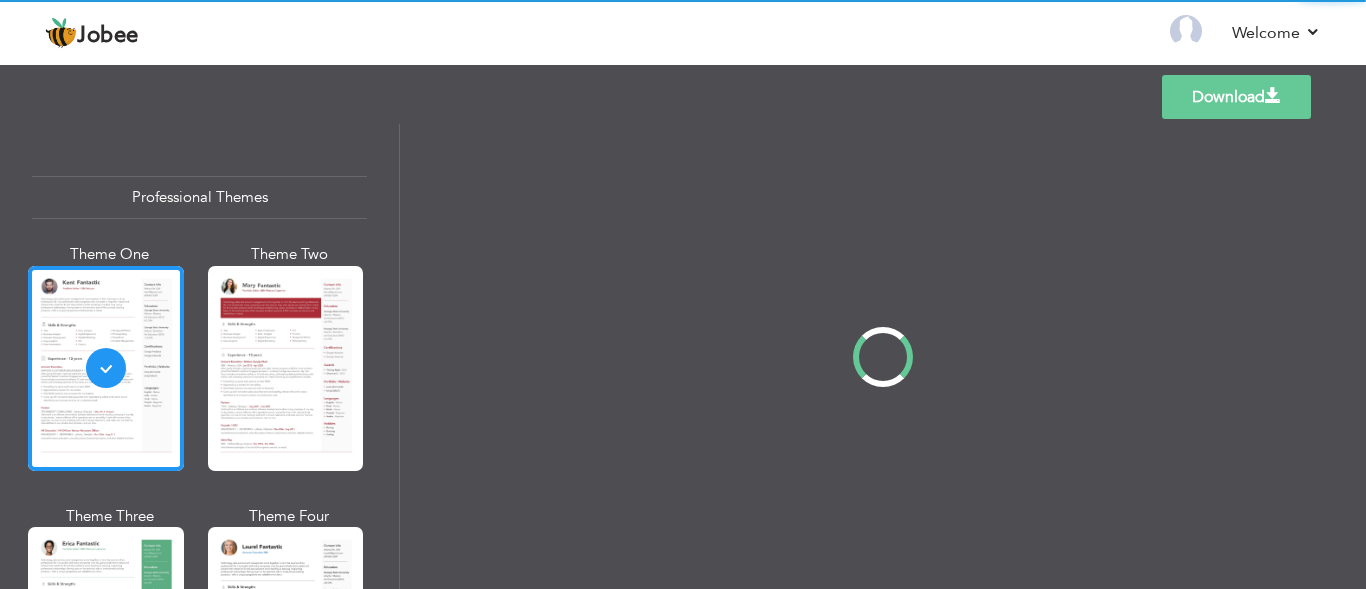 scroll, scrollTop: 0, scrollLeft: 0, axis: both 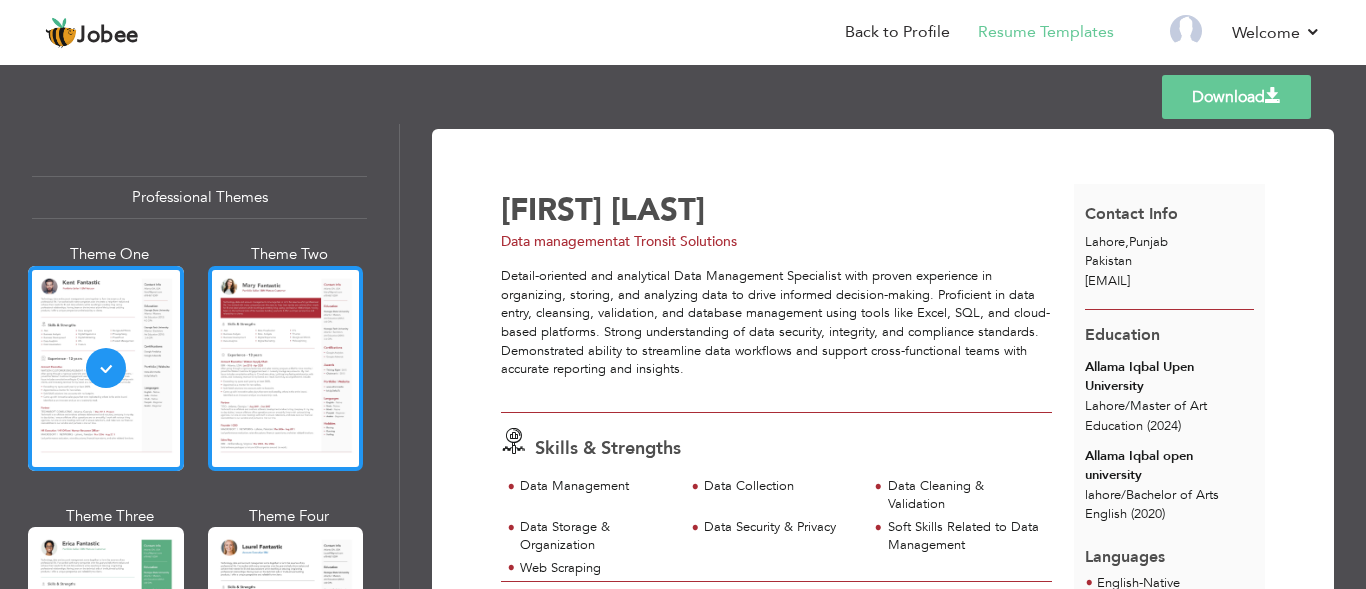 click at bounding box center (286, 368) 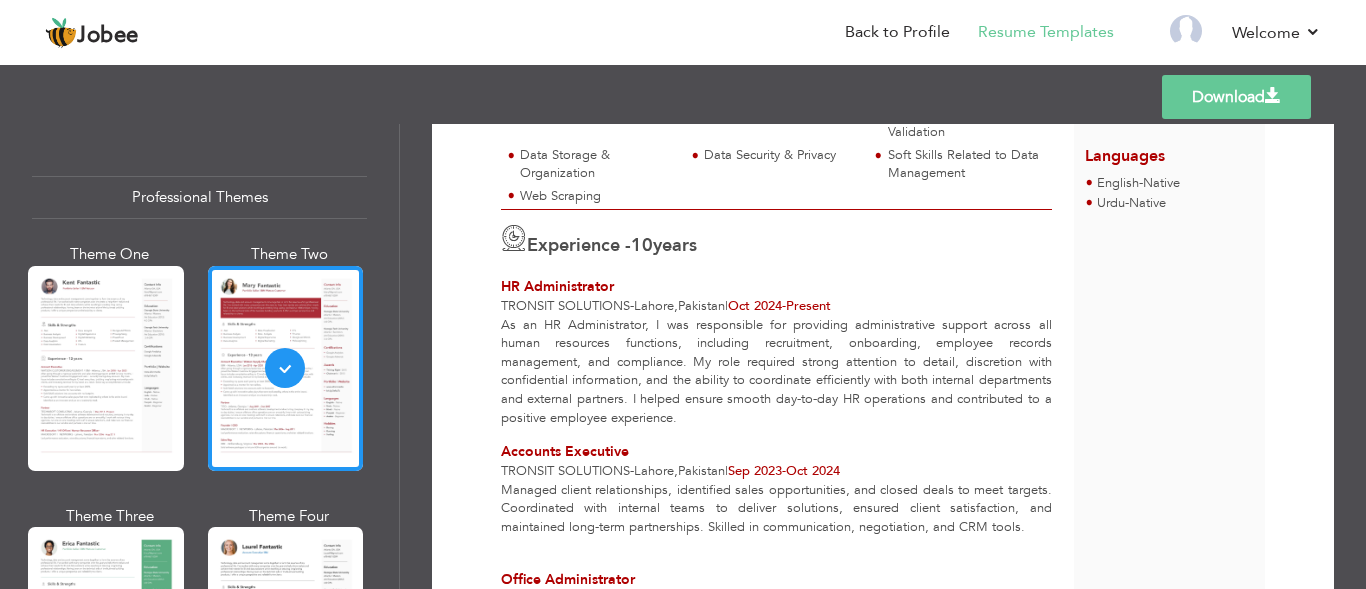 scroll, scrollTop: 686, scrollLeft: 0, axis: vertical 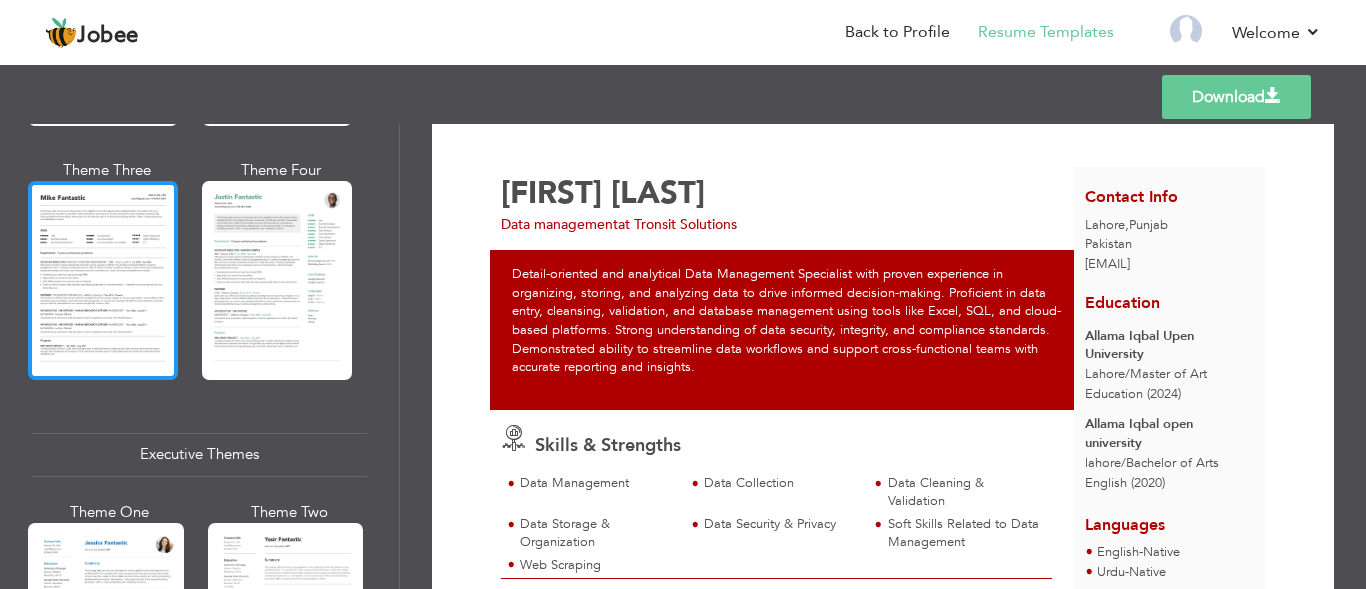 click at bounding box center (103, 280) 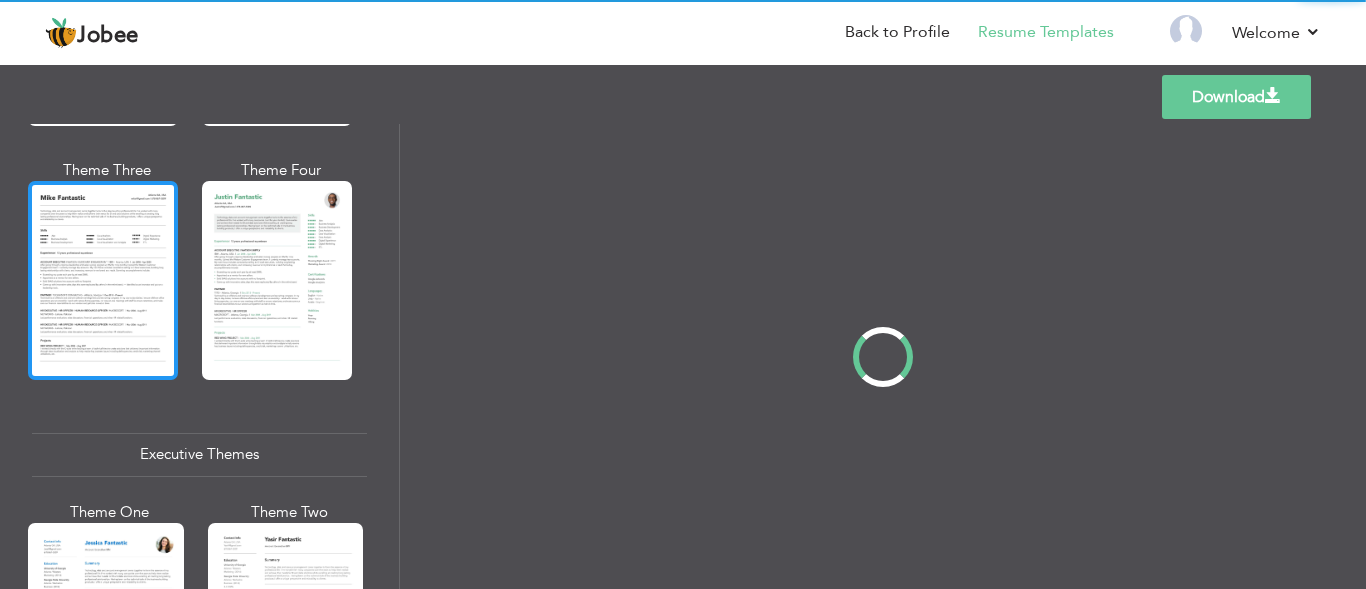 scroll, scrollTop: 0, scrollLeft: 0, axis: both 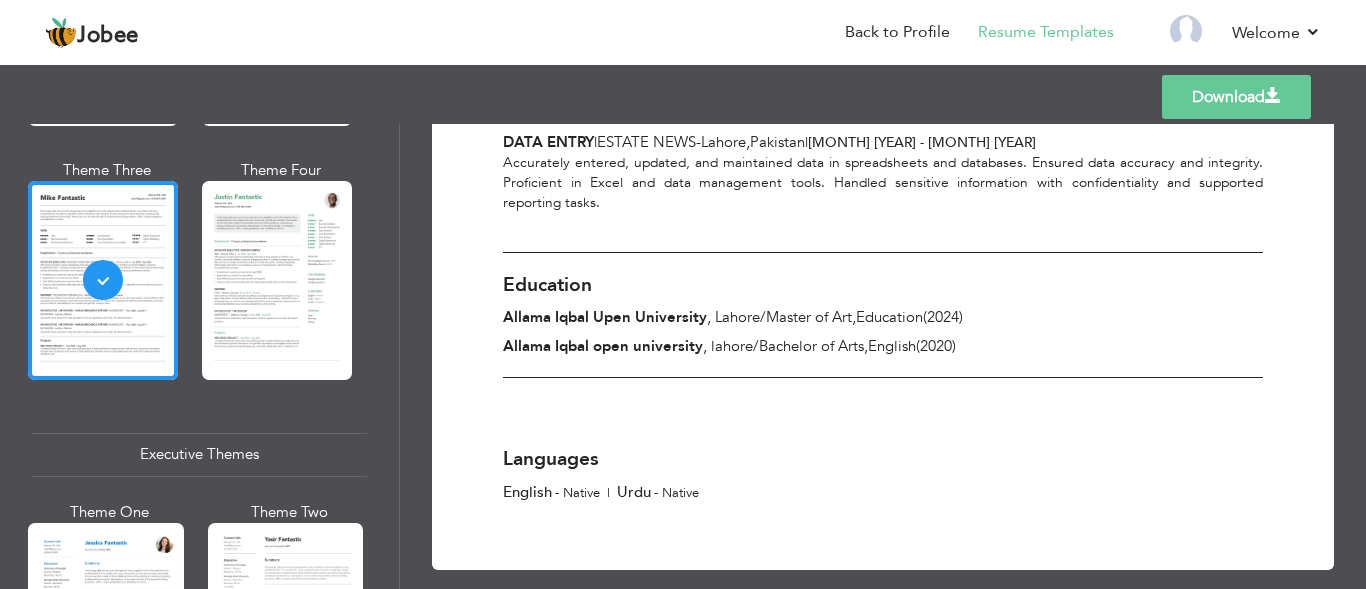 click on "- Native" at bounding box center (577, 493) 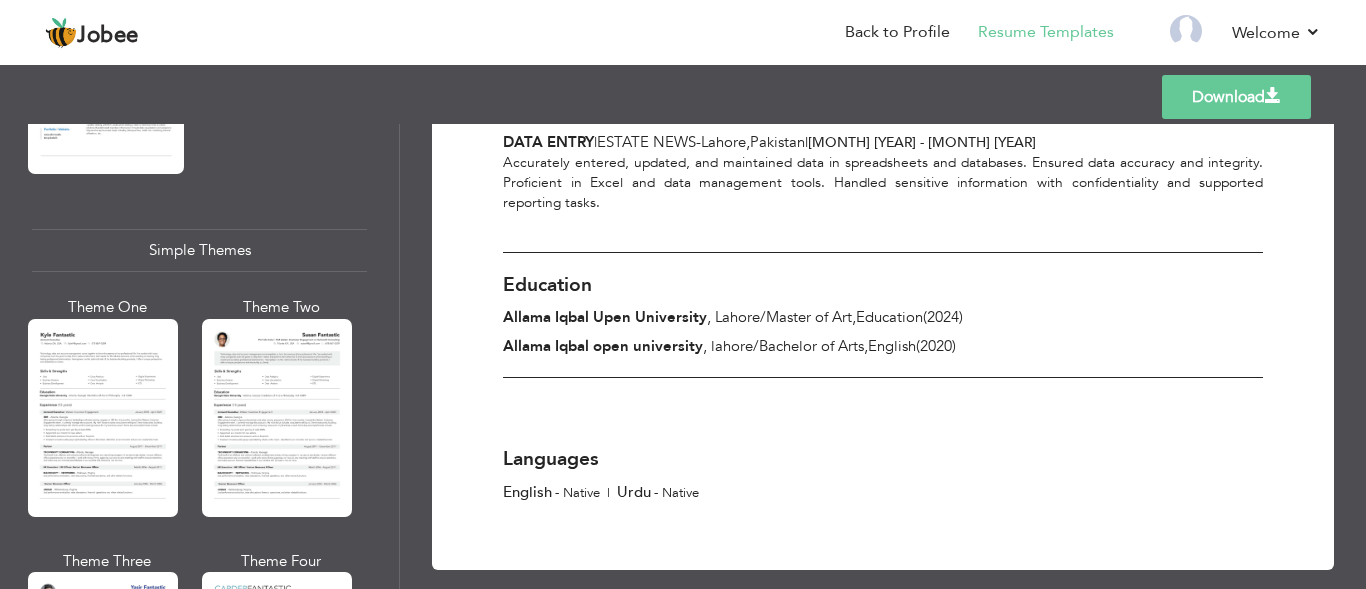 scroll, scrollTop: 3612, scrollLeft: 0, axis: vertical 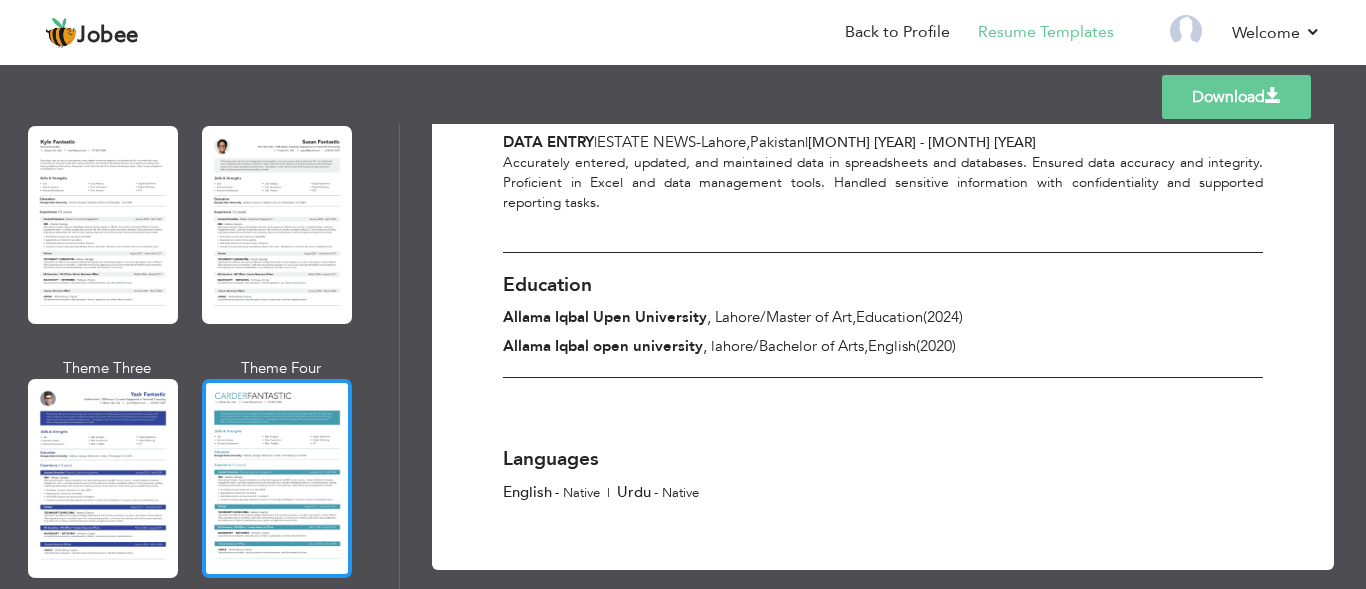 click at bounding box center [277, 478] 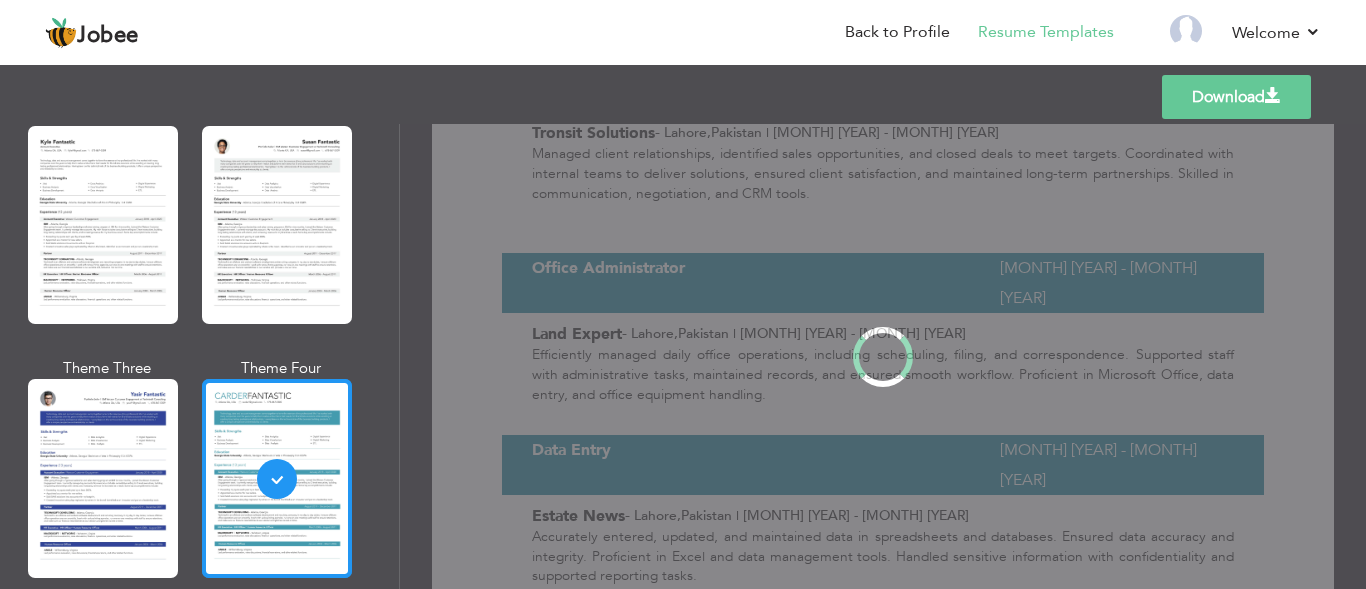 scroll, scrollTop: 0, scrollLeft: 0, axis: both 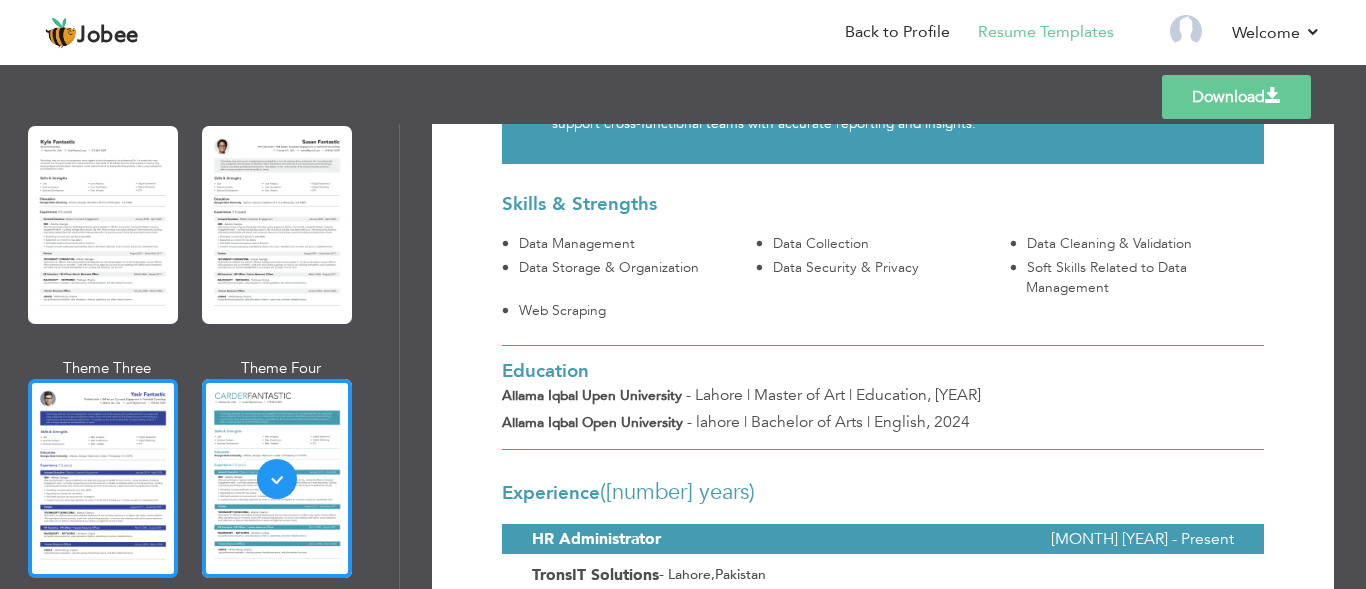 click at bounding box center [103, 478] 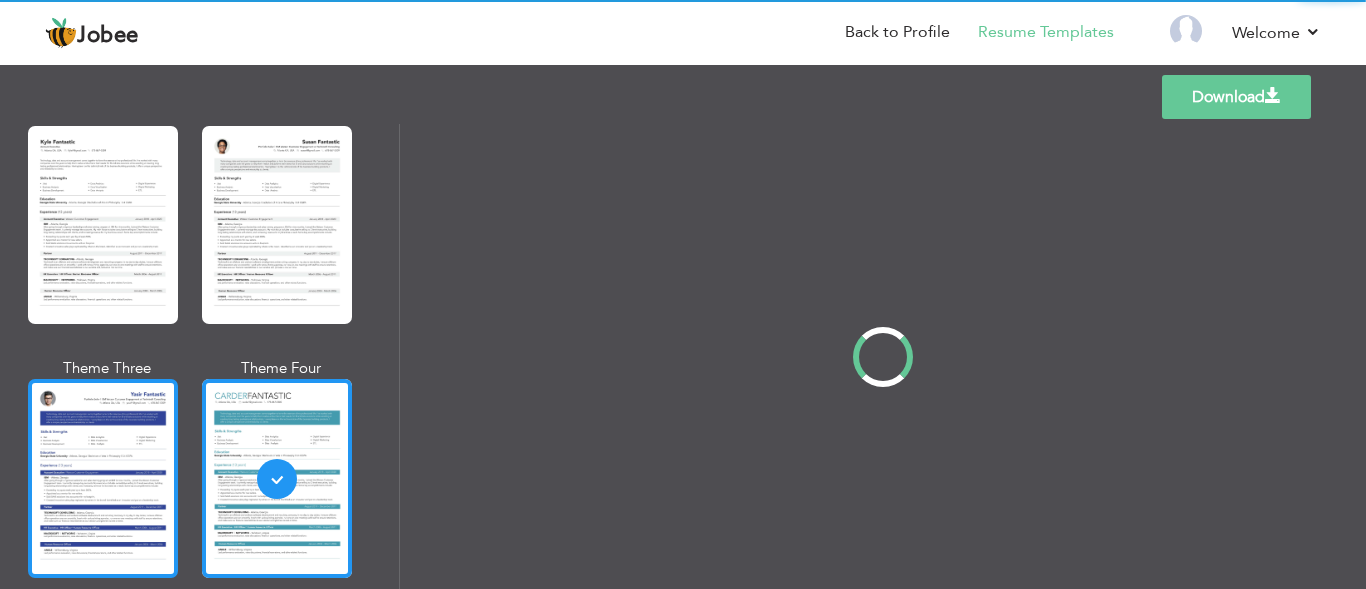 scroll, scrollTop: 0, scrollLeft: 0, axis: both 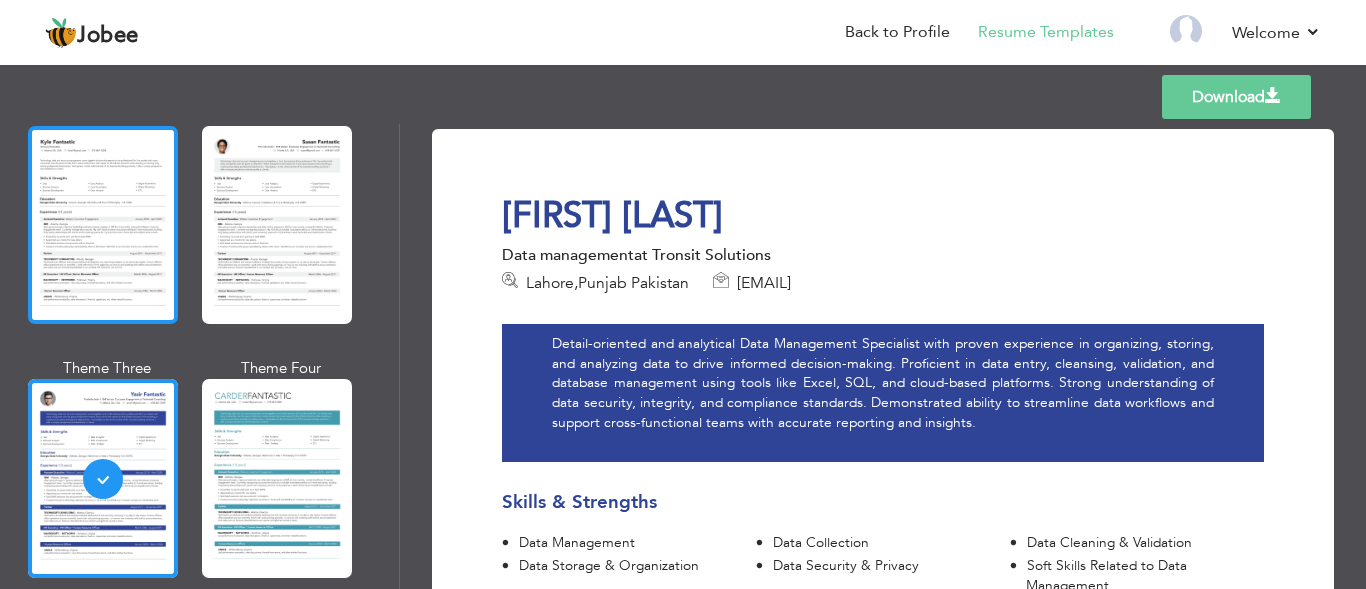 click at bounding box center (103, 225) 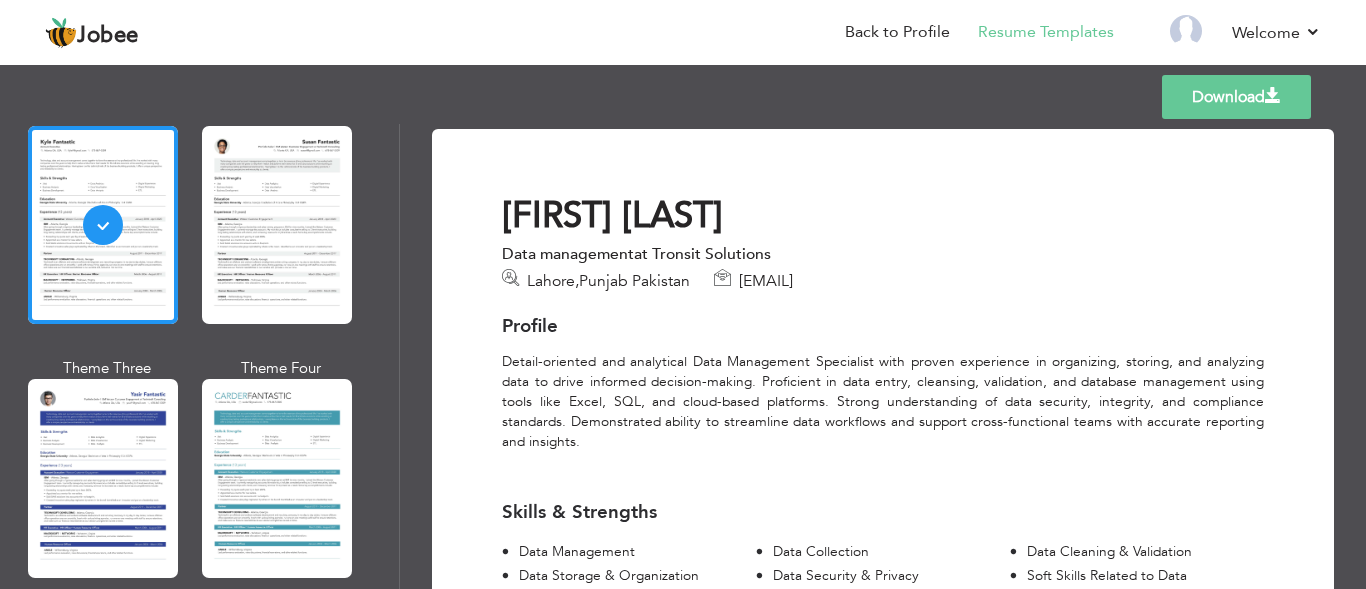scroll, scrollTop: 407, scrollLeft: 0, axis: vertical 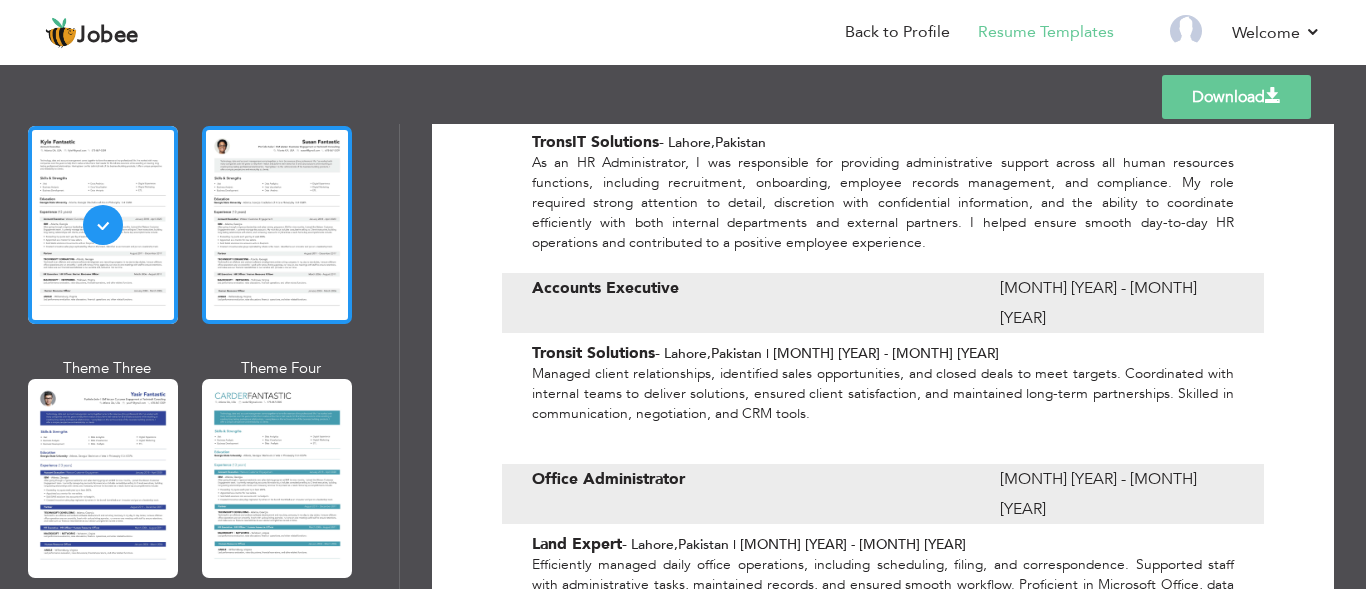click at bounding box center [277, 225] 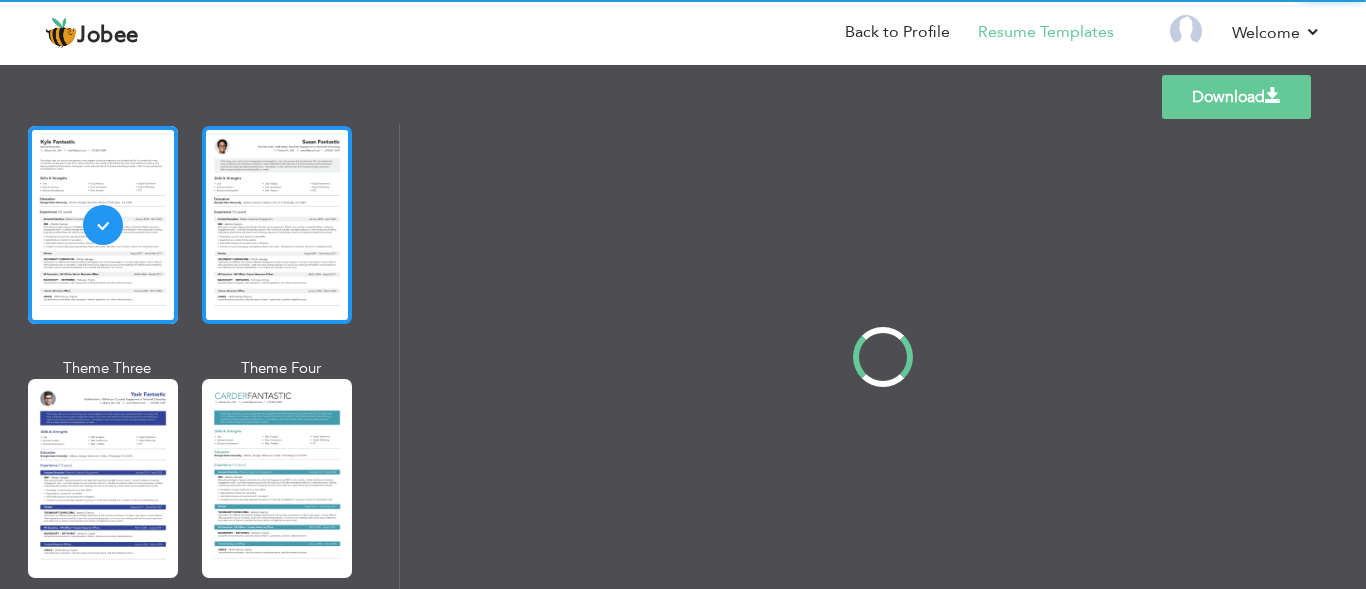 scroll, scrollTop: 0, scrollLeft: 0, axis: both 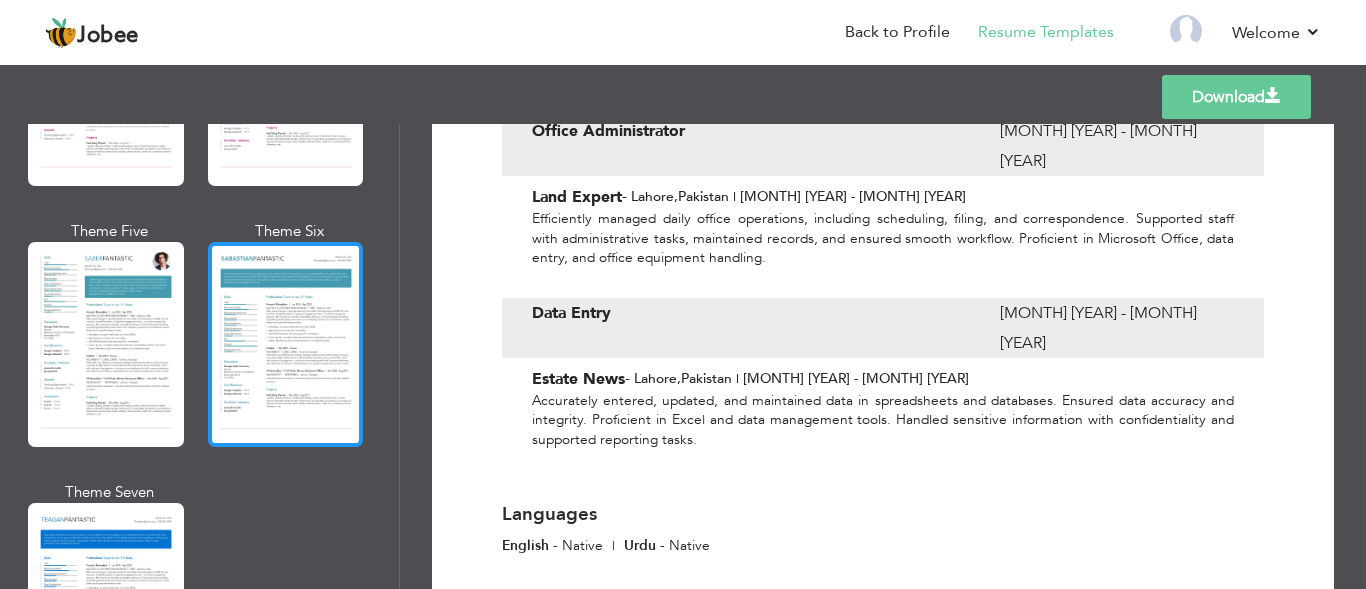 click at bounding box center (286, 344) 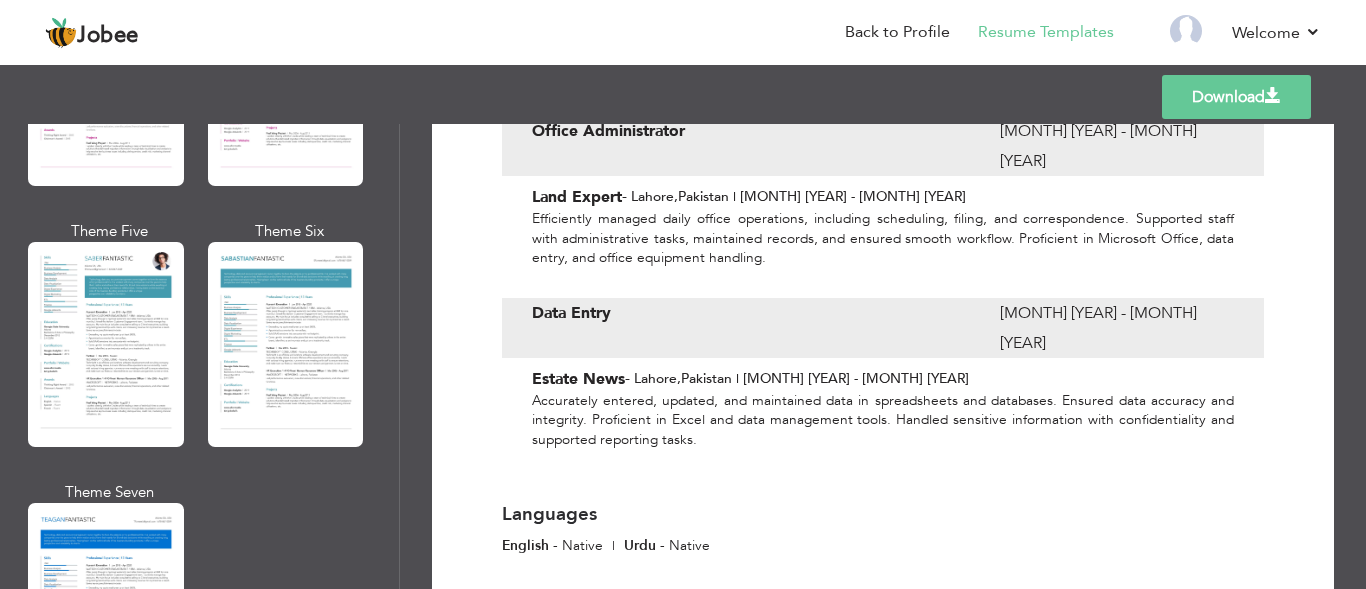 click on "Download
Iram anmol
Data management  at Tronsit Solutions
Lahore ,  Punjab Pakistan
iramanmol123@gmail.com
Skills & Strengths
Data Management
-" at bounding box center [883, 356] 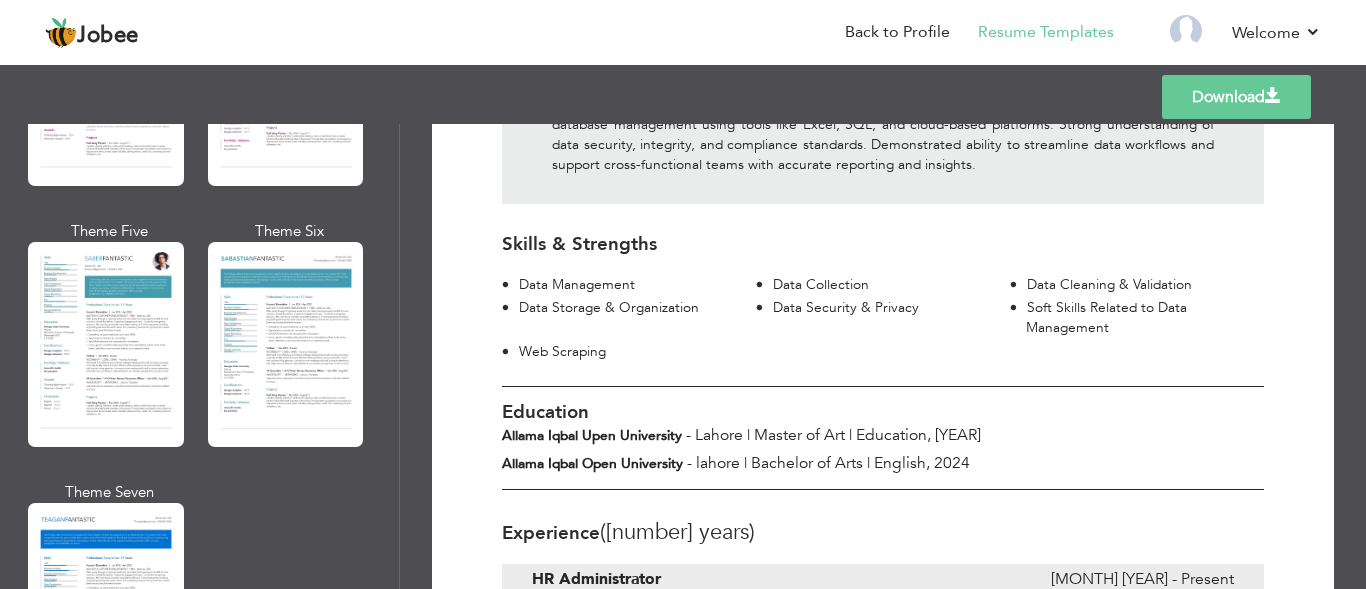 scroll, scrollTop: 0, scrollLeft: 0, axis: both 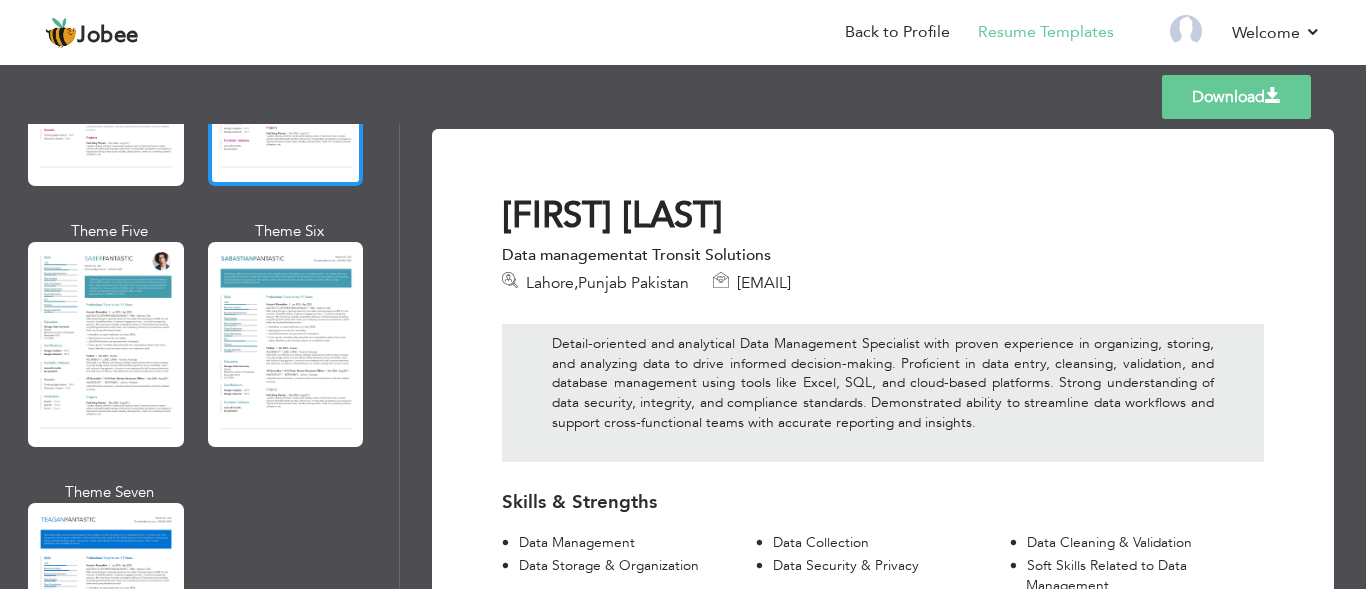 click at bounding box center [286, 83] 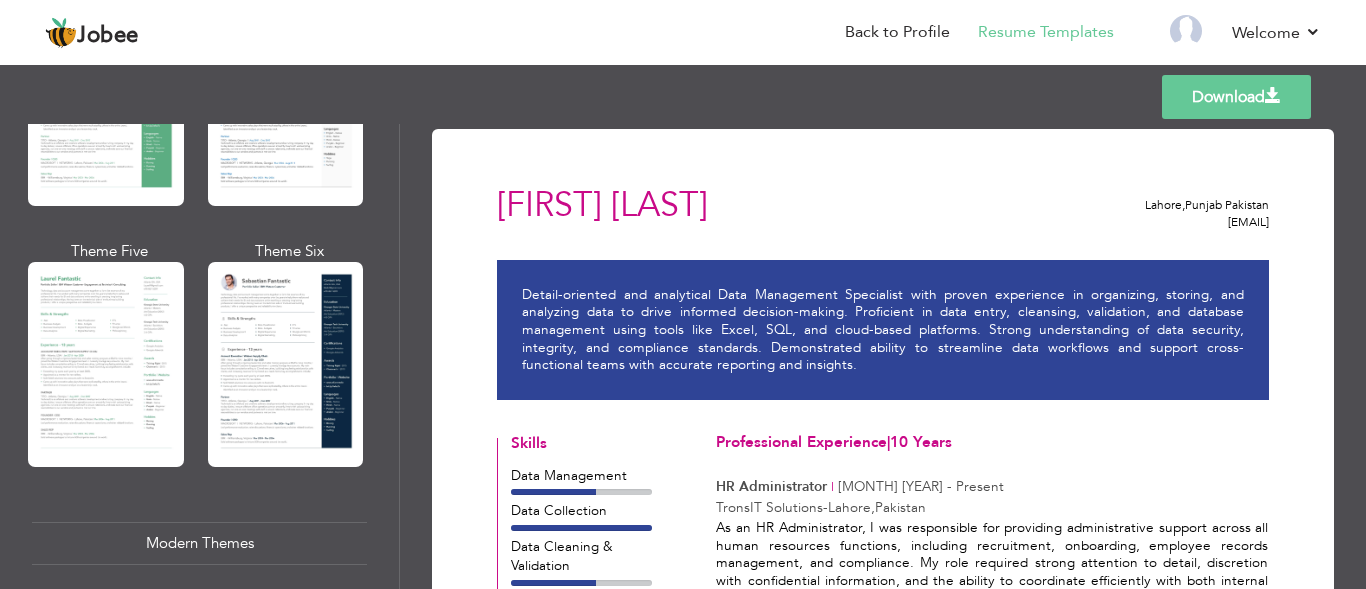 scroll, scrollTop: 579, scrollLeft: 0, axis: vertical 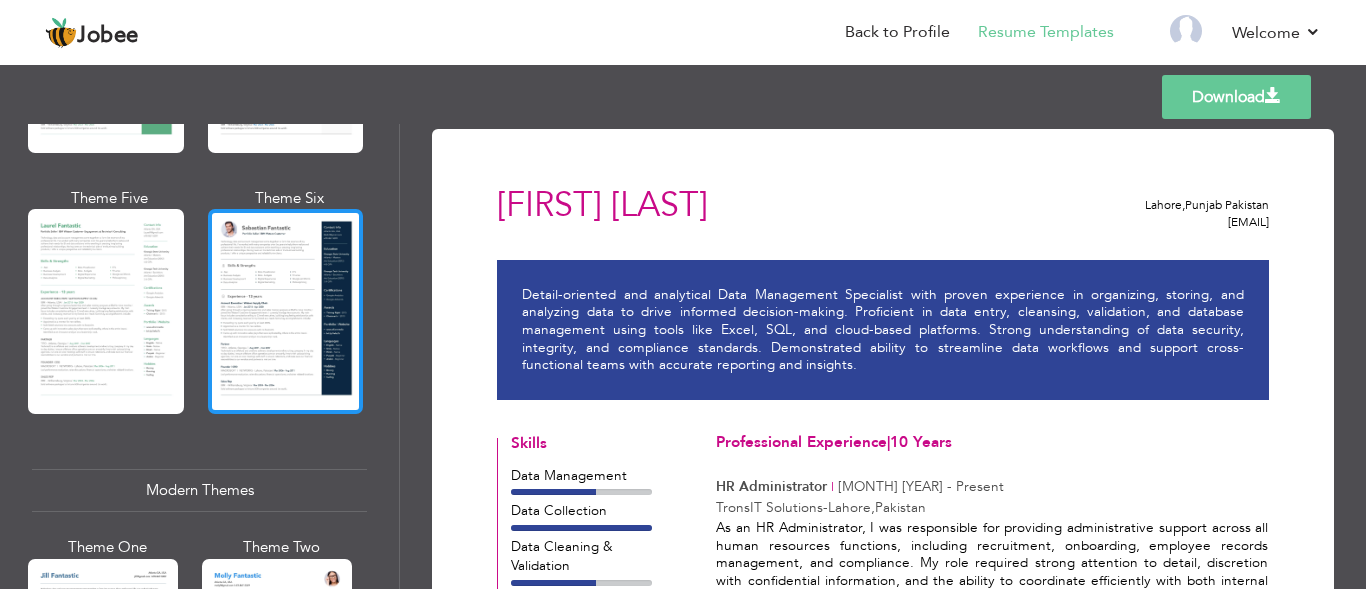 click at bounding box center [286, 311] 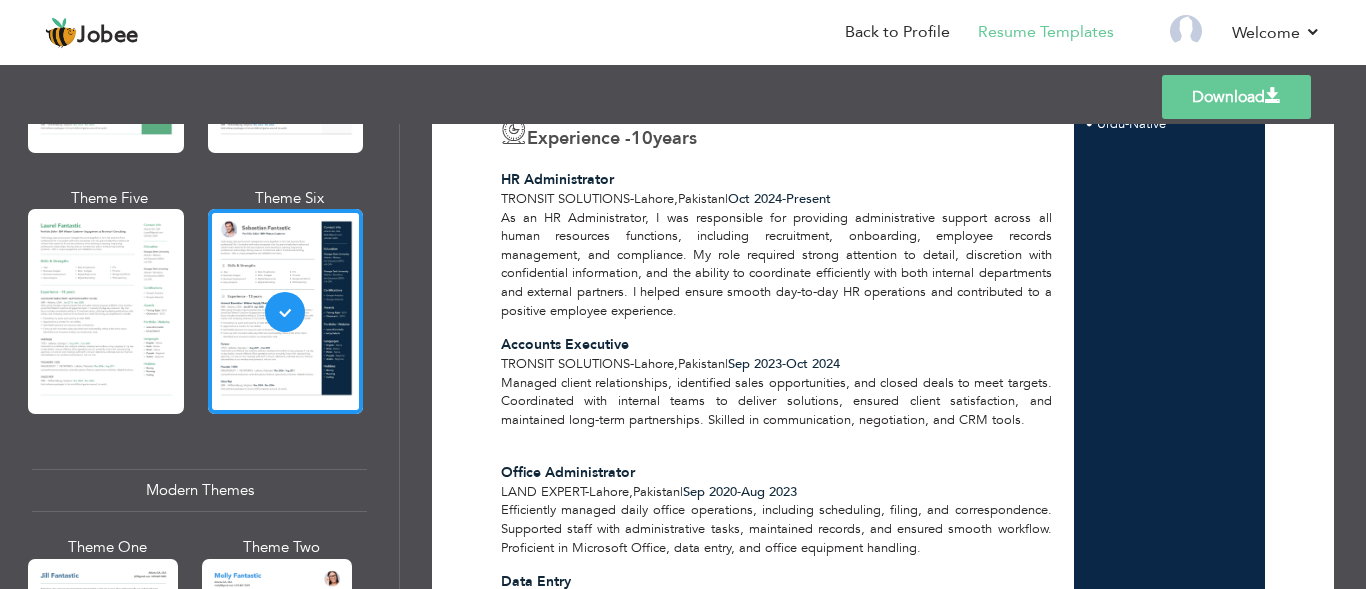 scroll, scrollTop: 672, scrollLeft: 0, axis: vertical 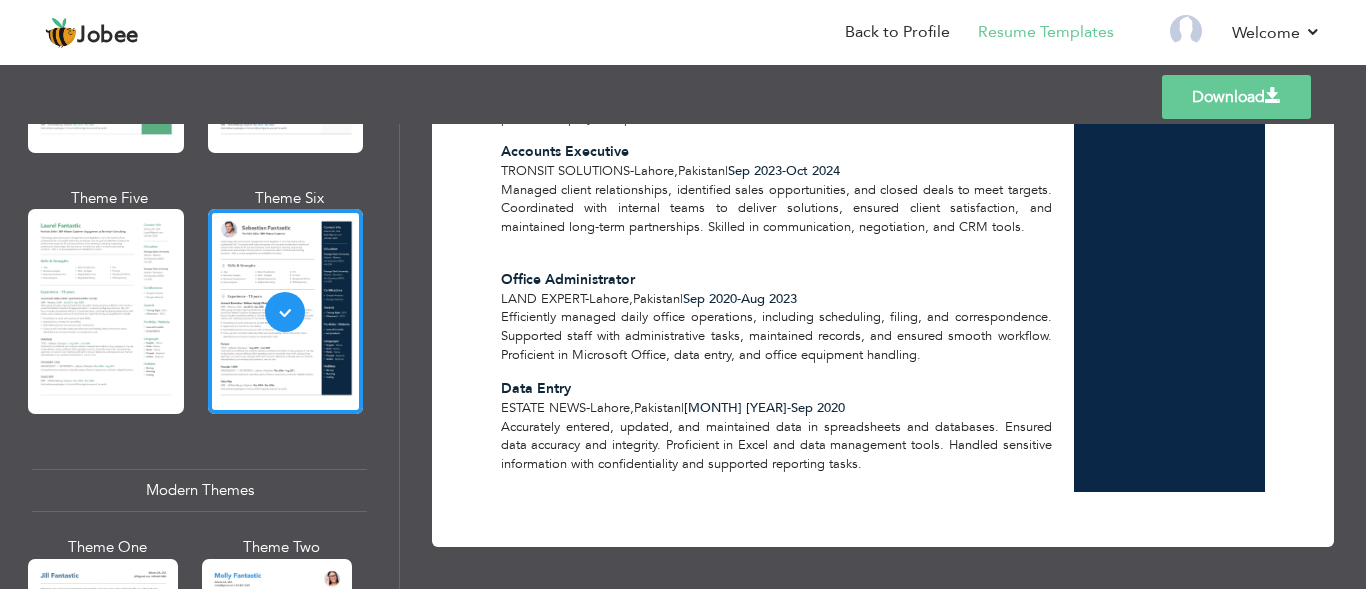 click on "Download" at bounding box center (1236, 97) 